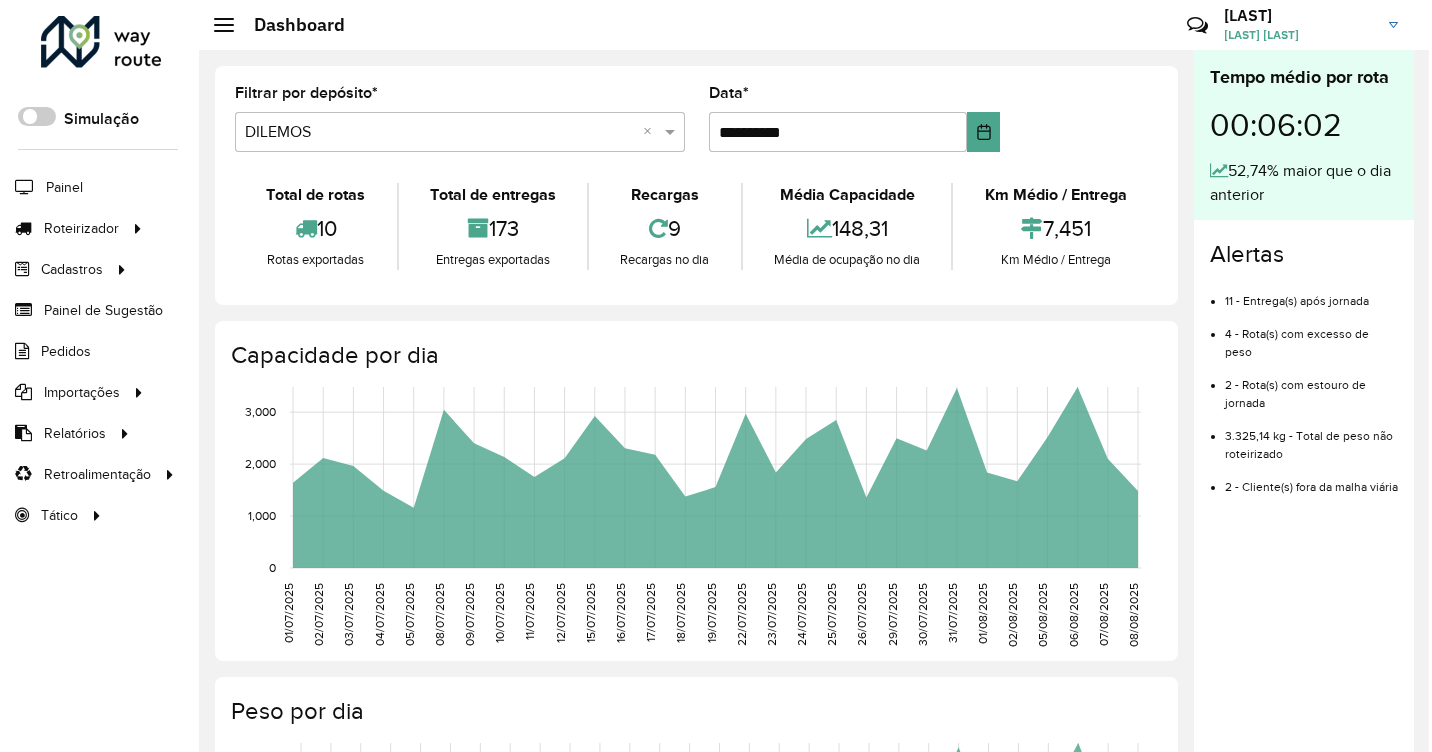 scroll, scrollTop: 0, scrollLeft: 0, axis: both 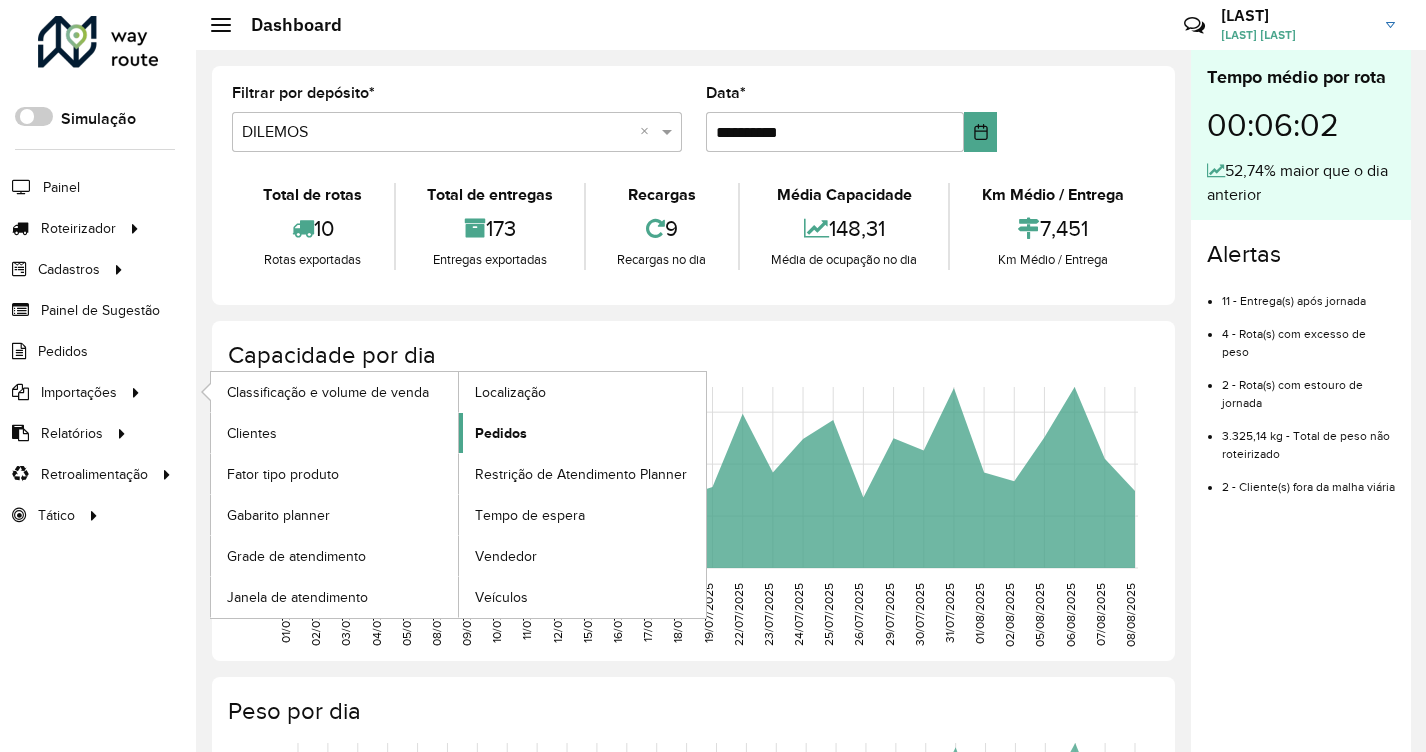 click on "Pedidos" 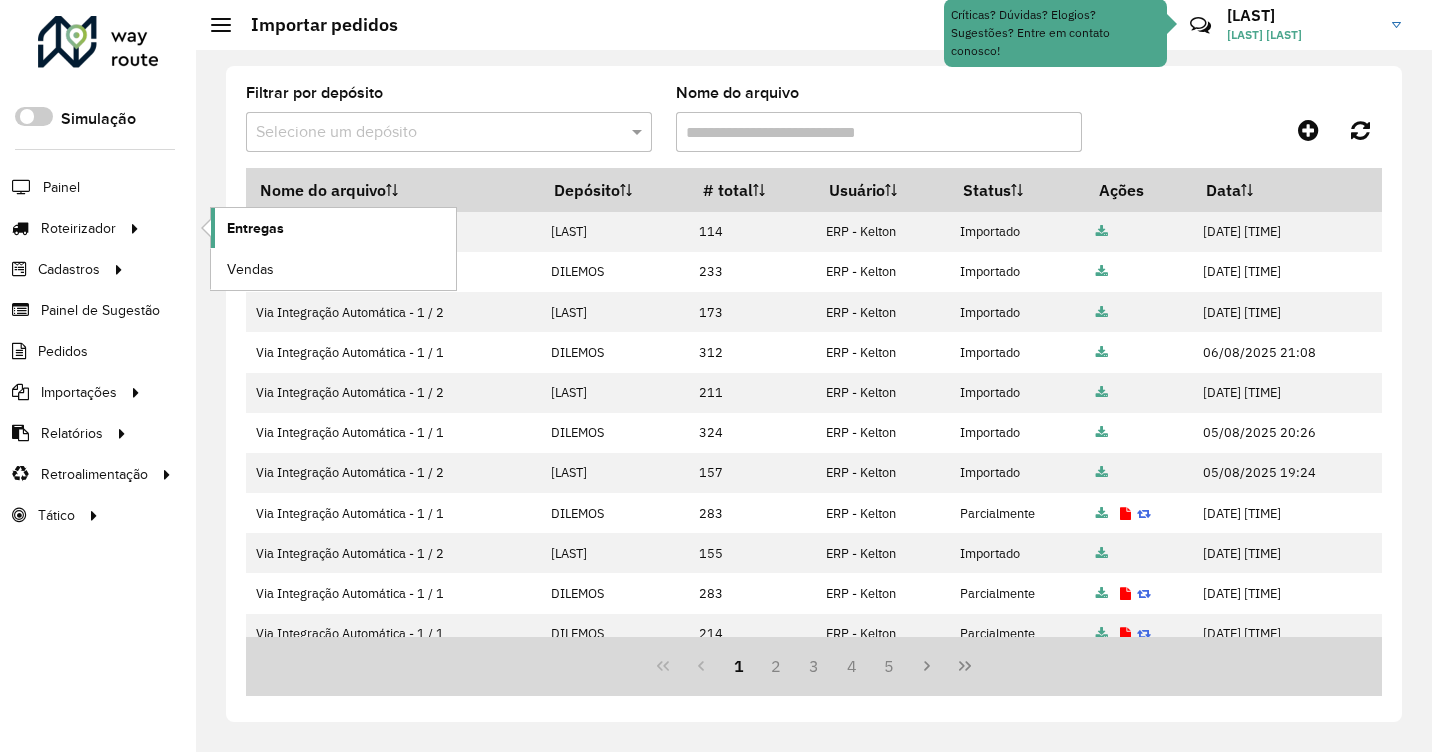 click on "Entregas" 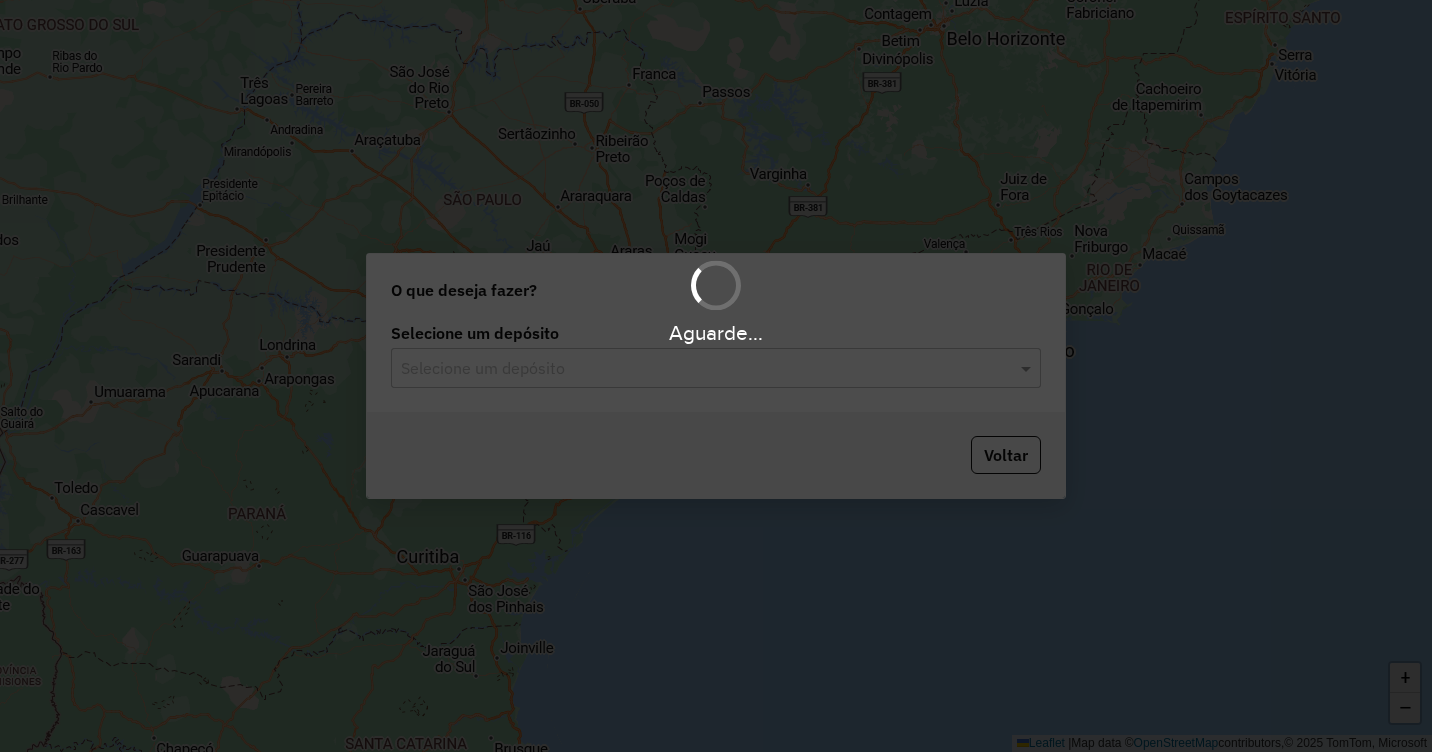 scroll, scrollTop: 0, scrollLeft: 0, axis: both 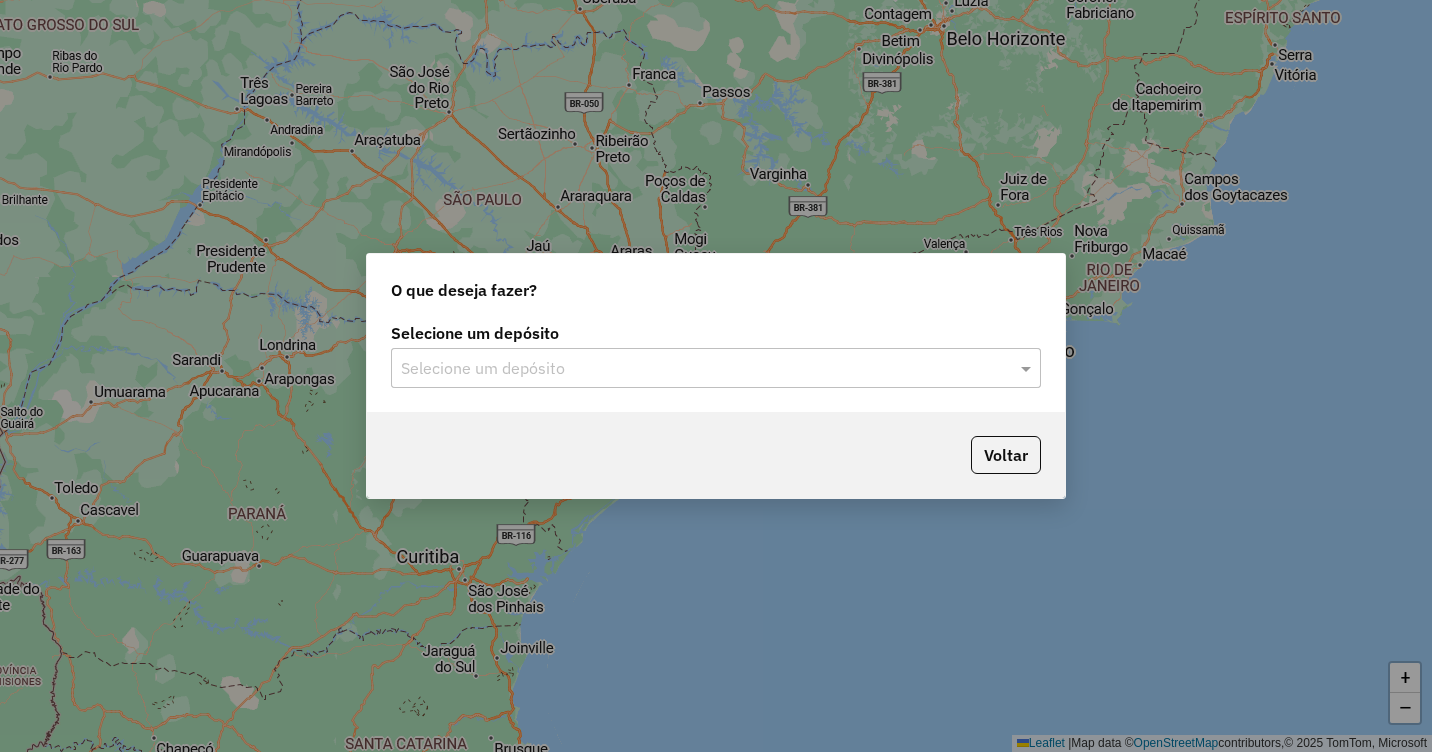 click 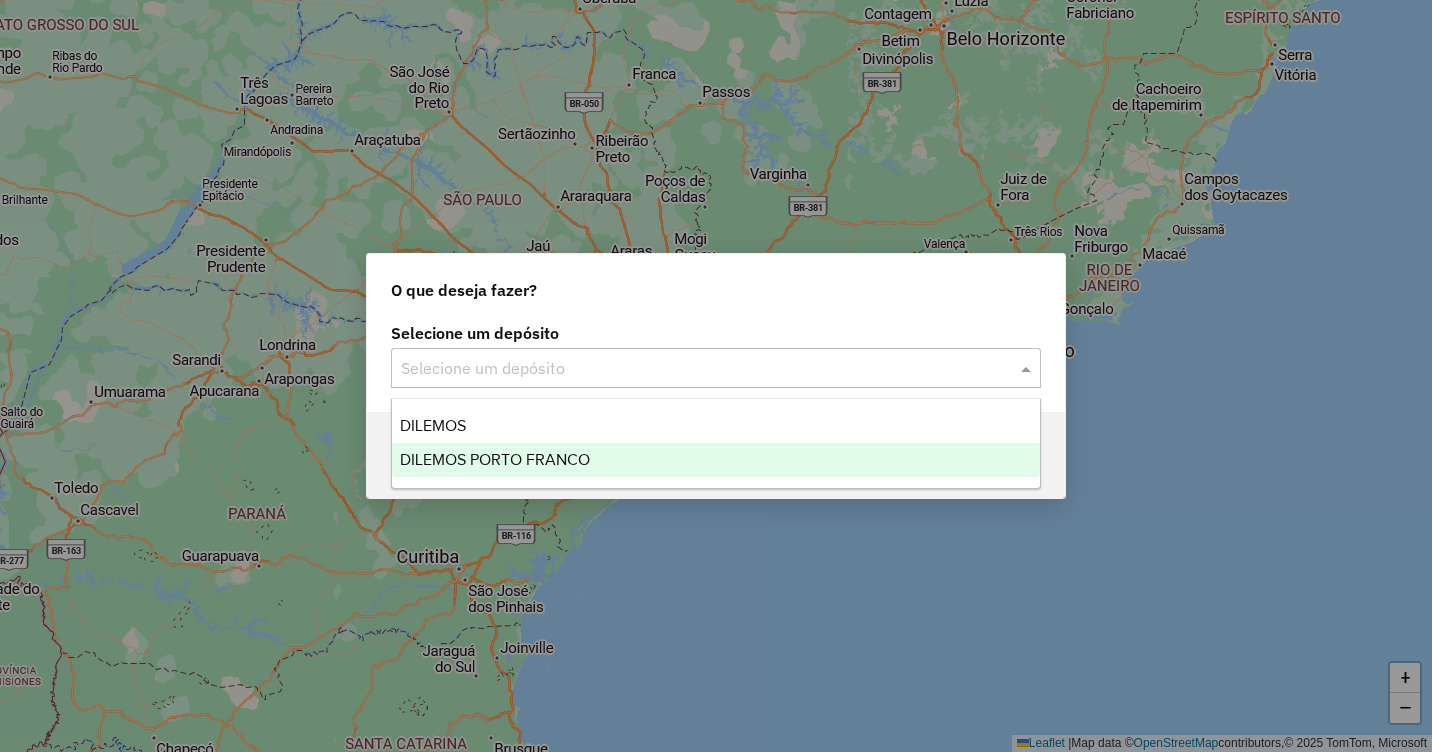 click on "DILEMOS PORTO FRANCO" at bounding box center (495, 459) 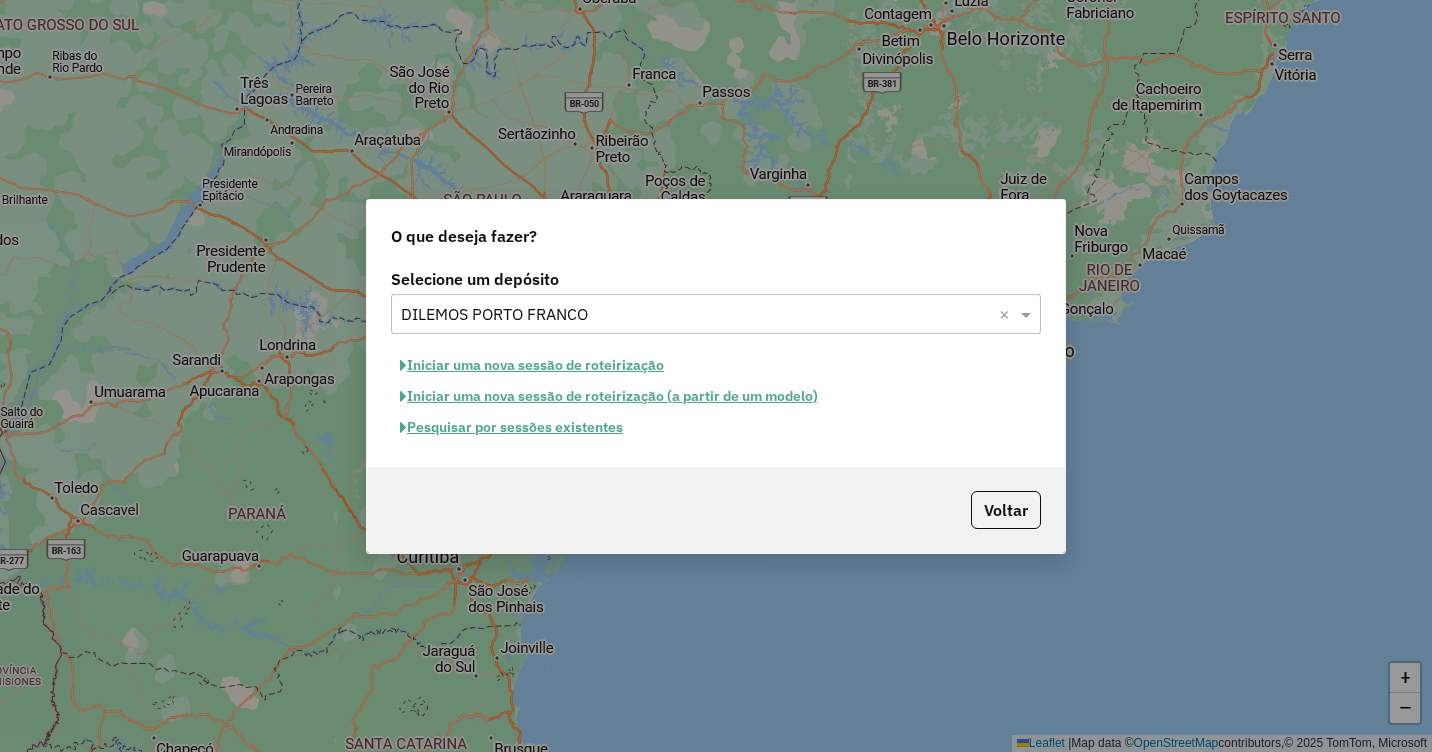 click on "Iniciar uma nova sessão de roteirização" 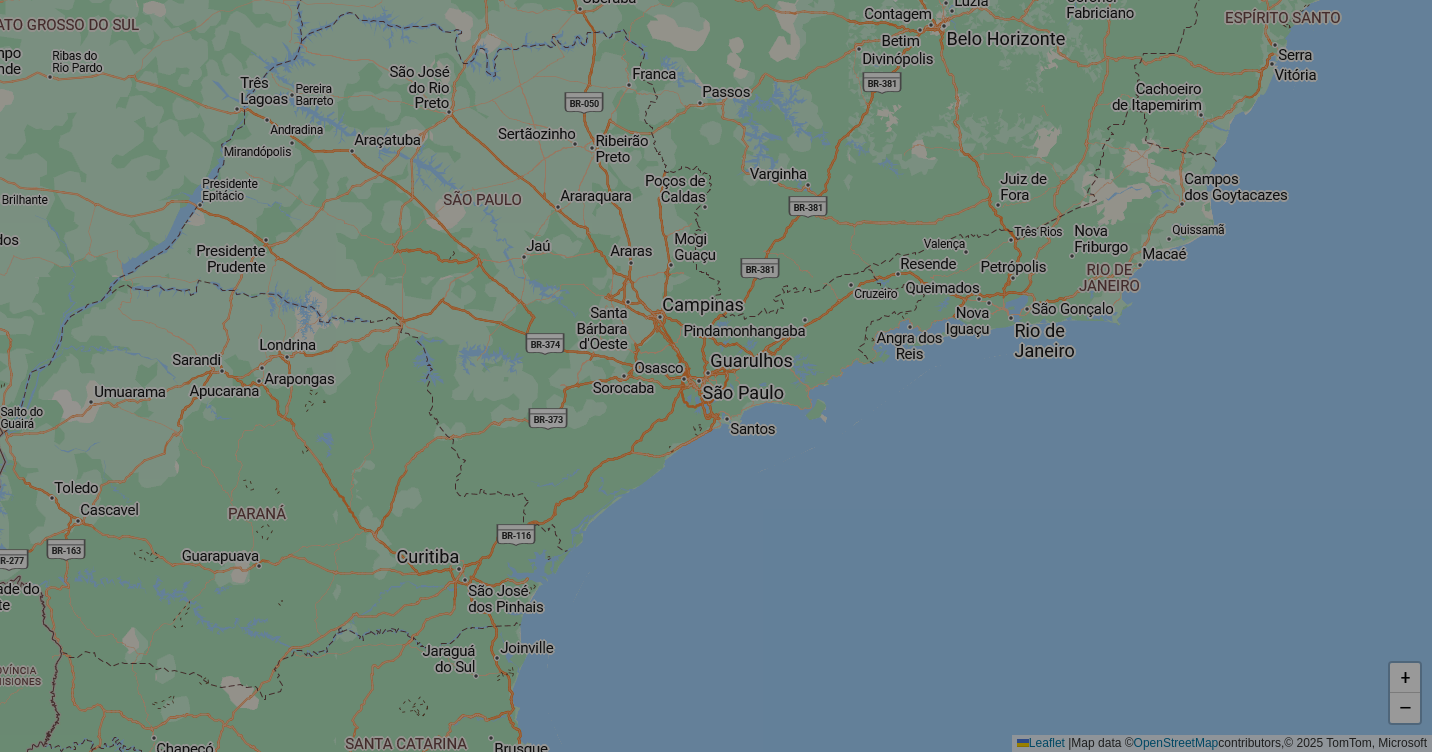 select on "*" 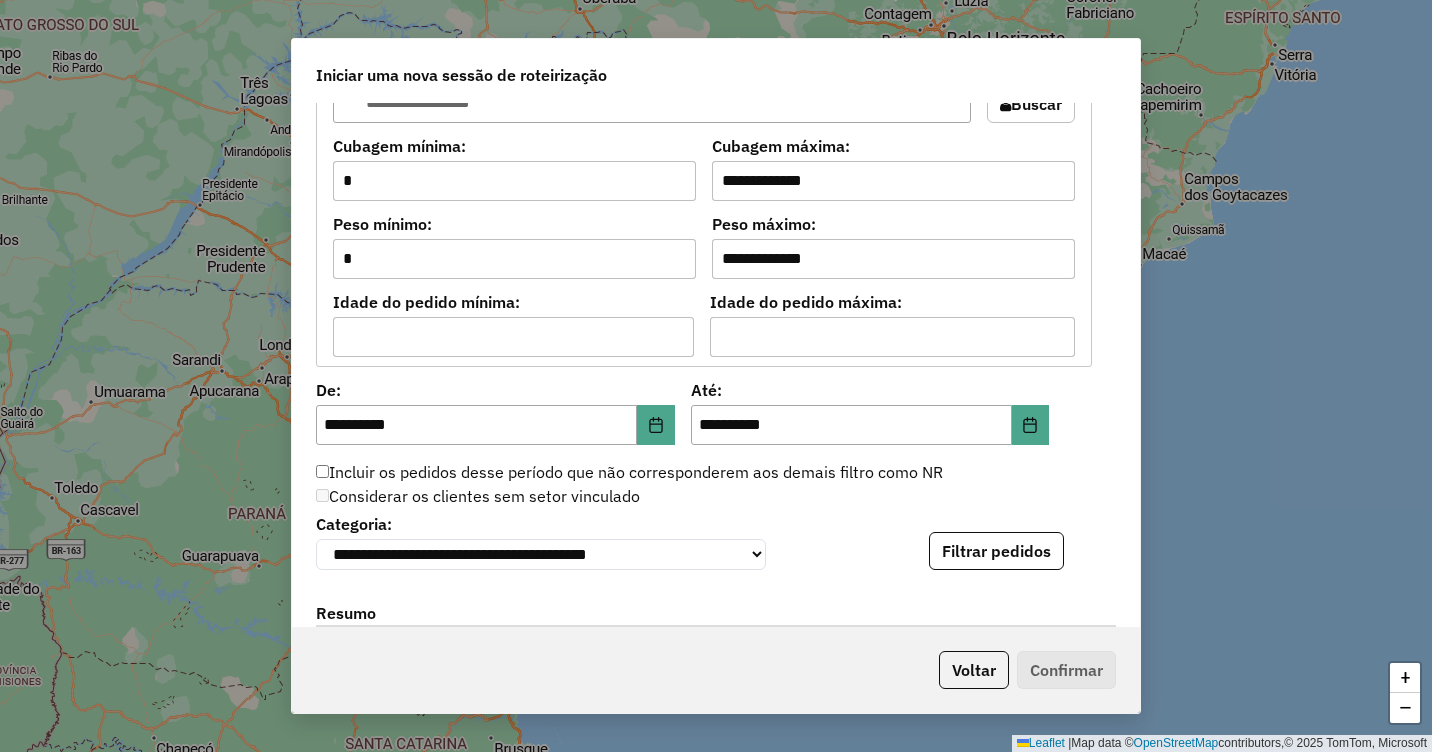 scroll, scrollTop: 1700, scrollLeft: 0, axis: vertical 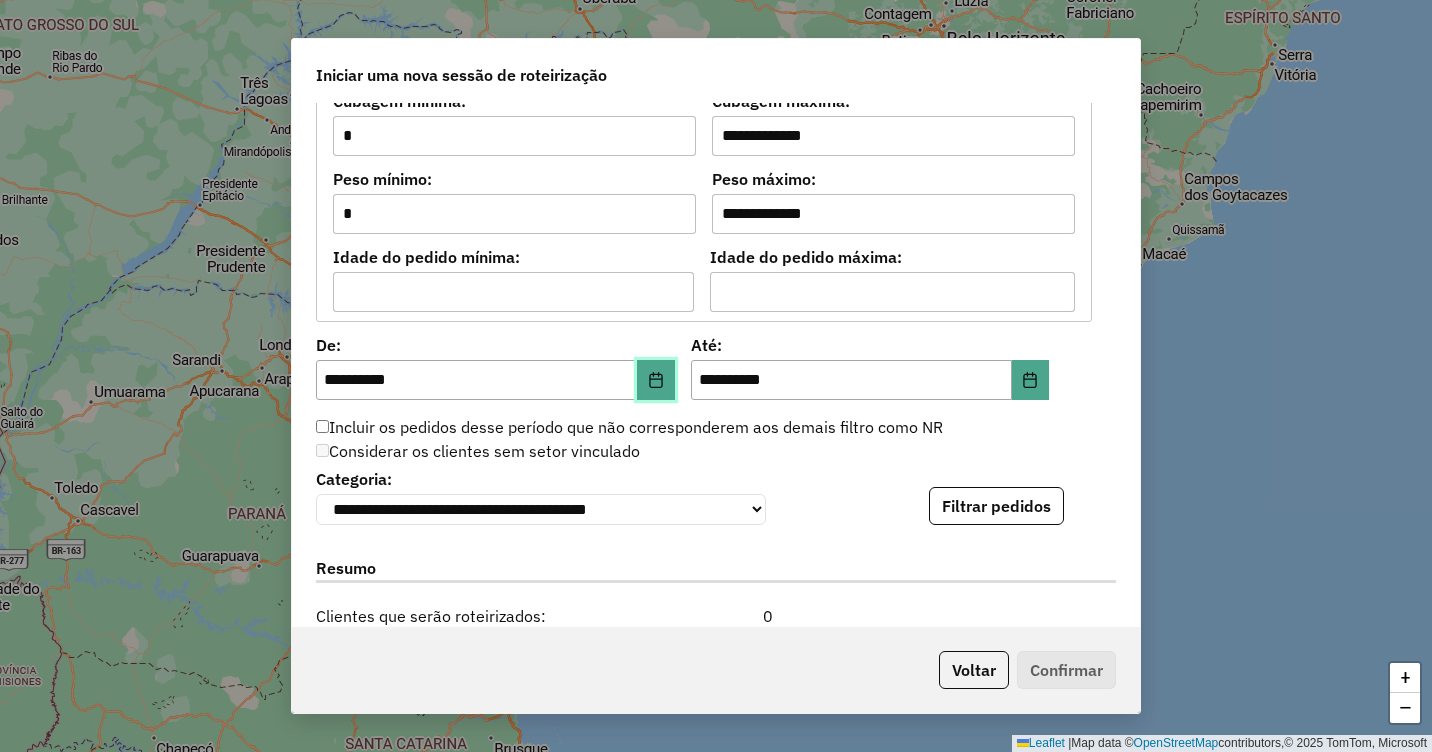 click 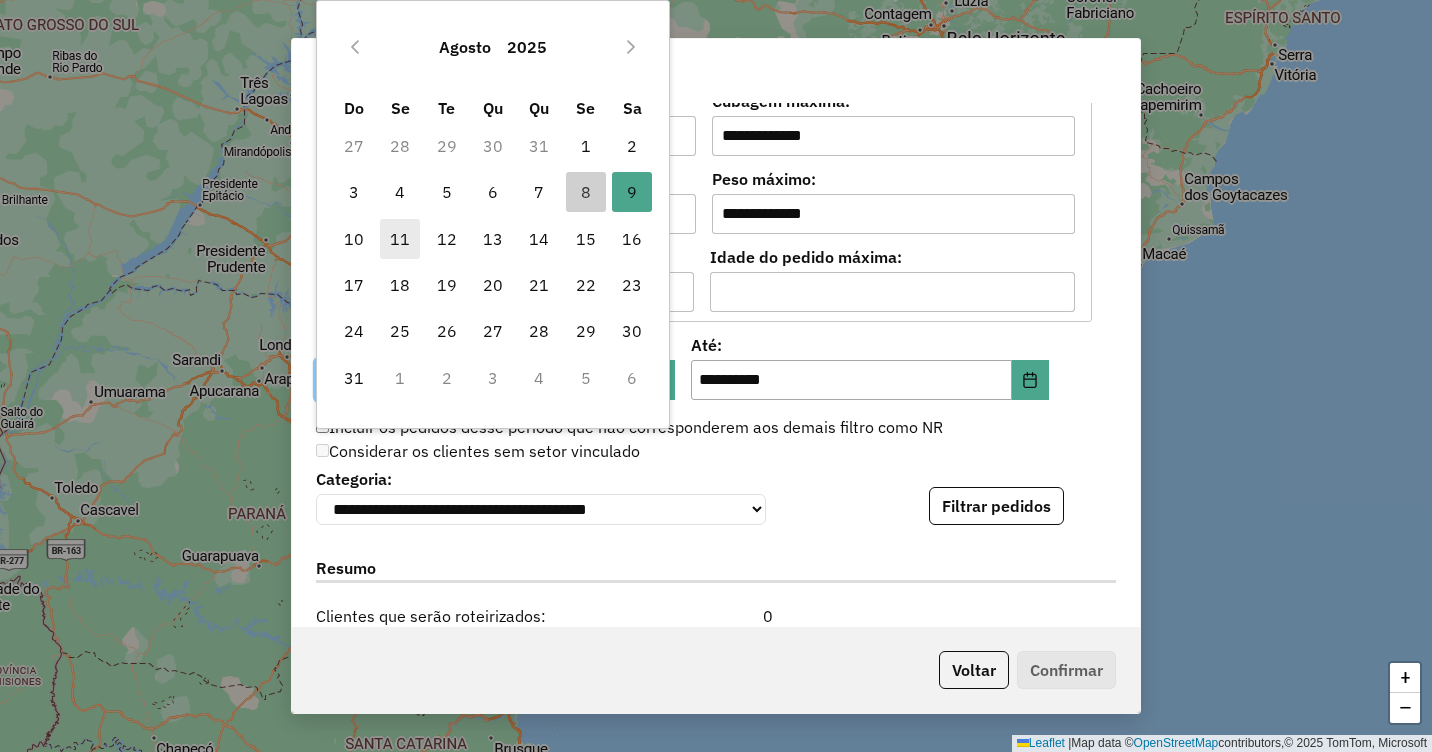 click on "11" at bounding box center [400, 239] 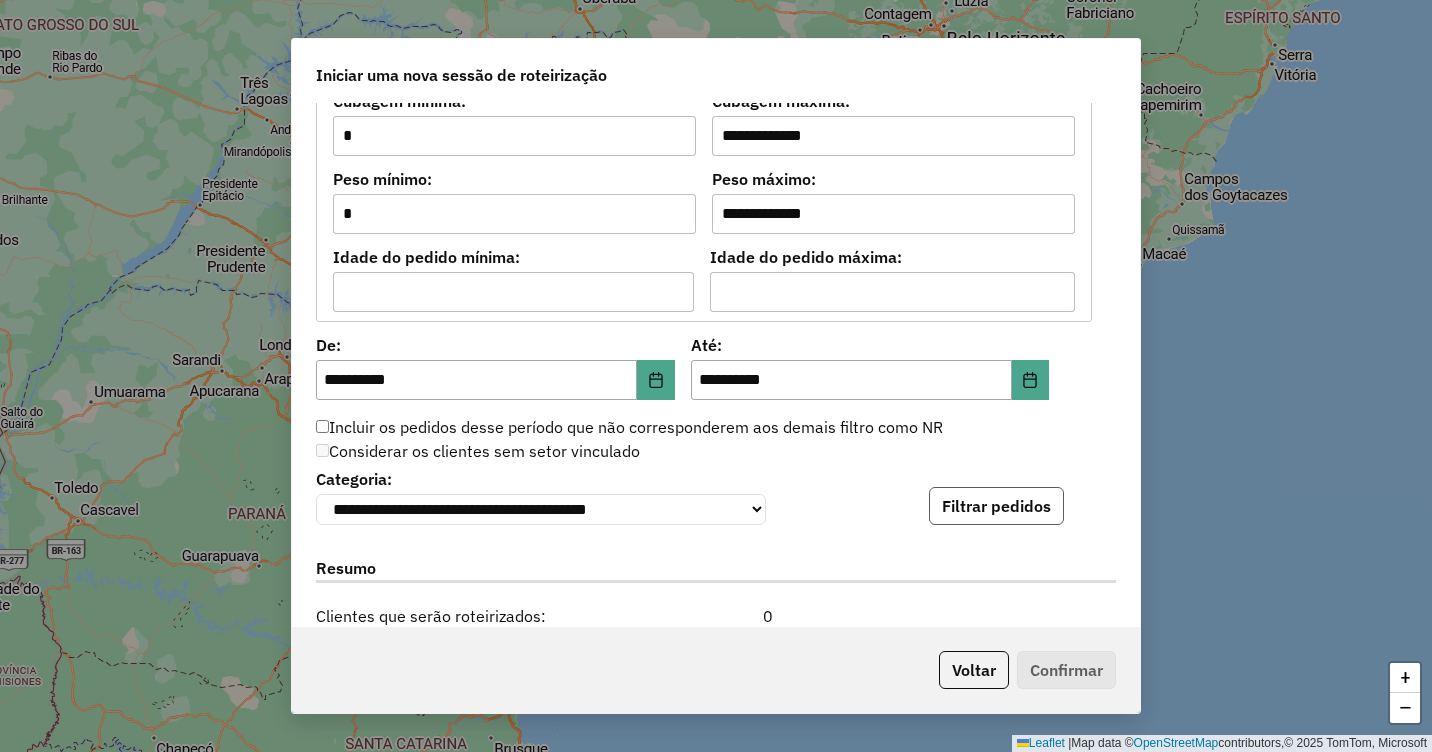 click on "Filtrar pedidos" 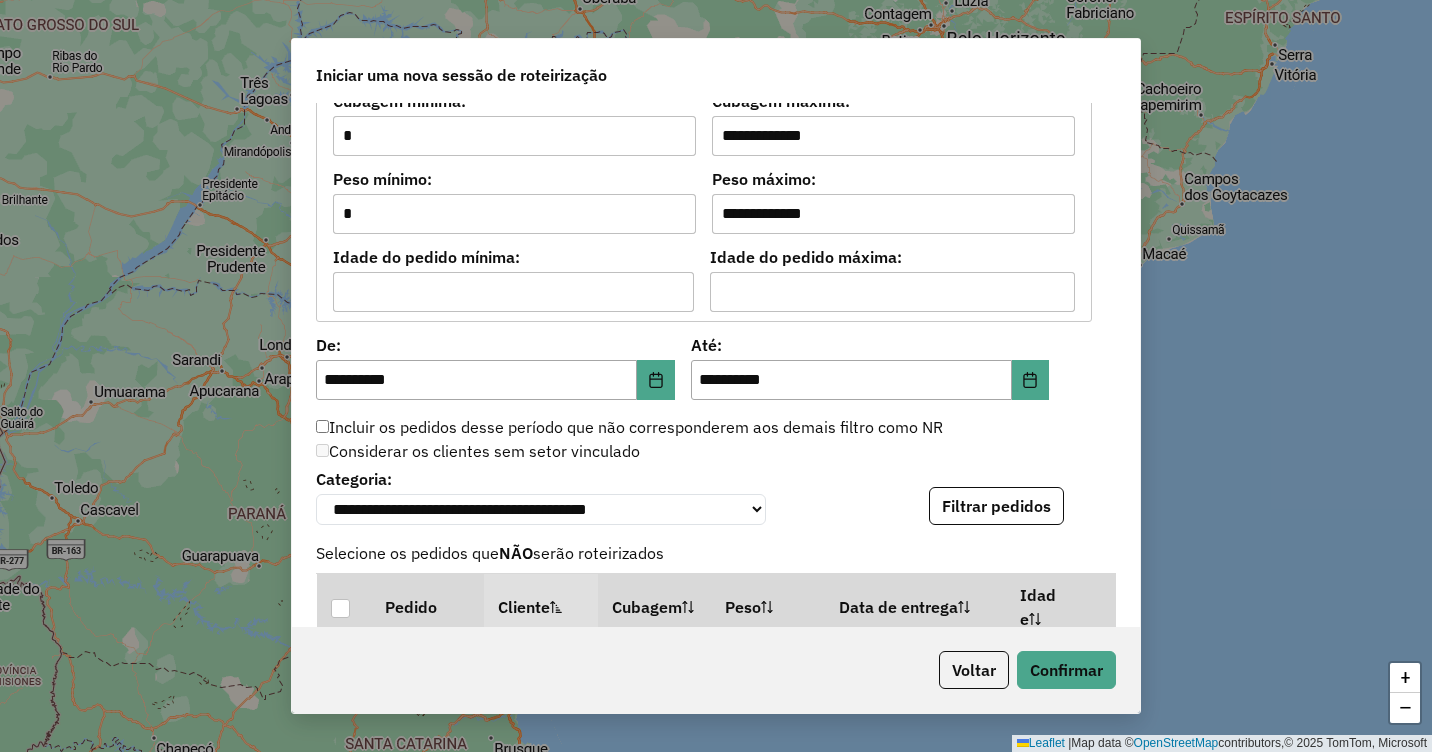 scroll, scrollTop: 2200, scrollLeft: 0, axis: vertical 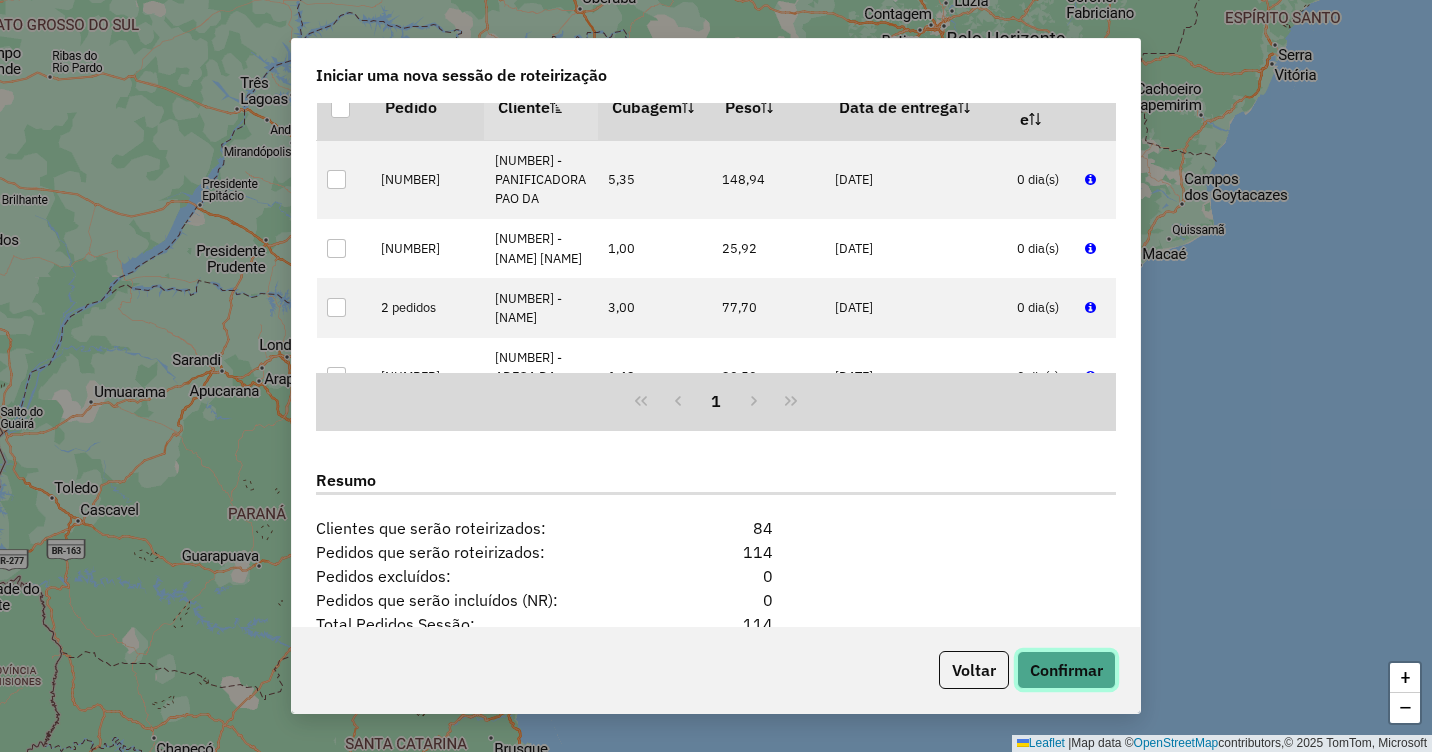 click on "Confirmar" 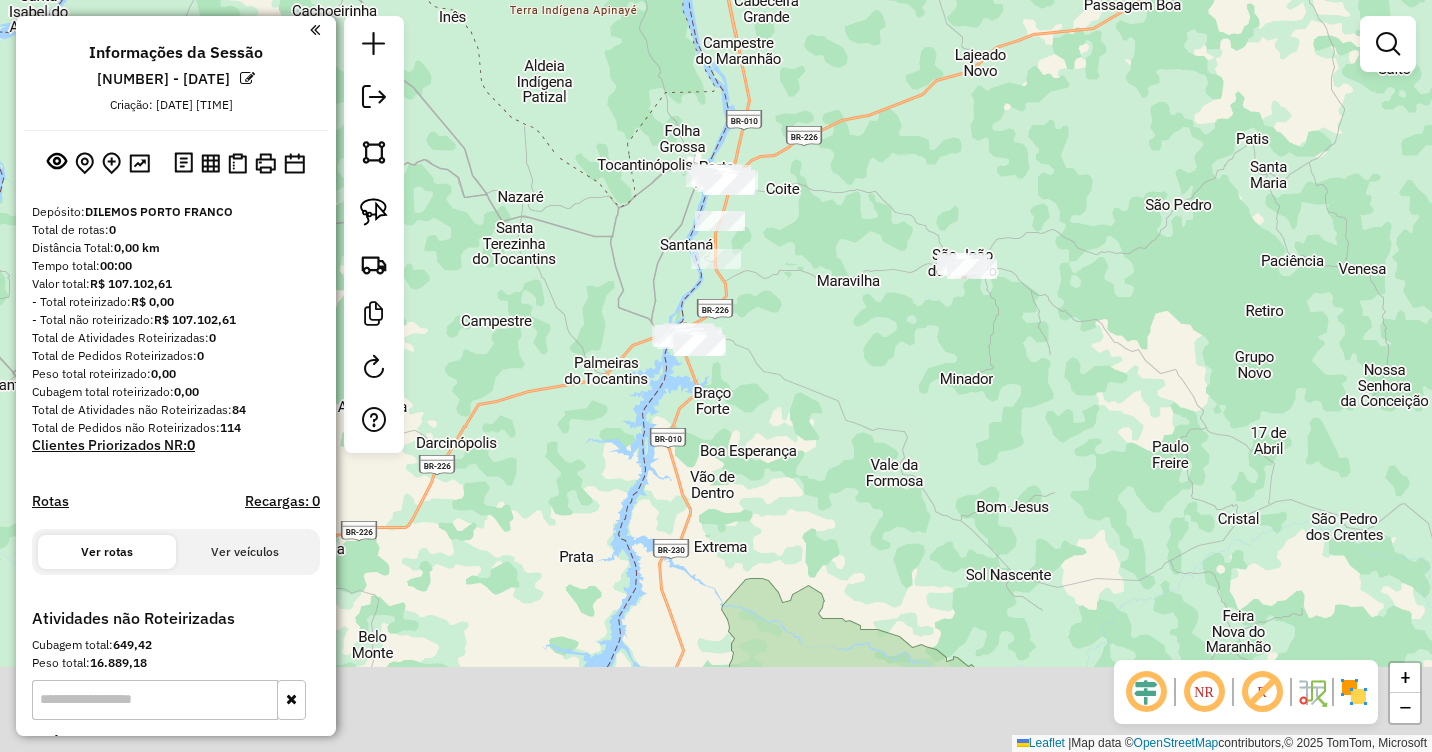 drag, startPoint x: 803, startPoint y: 585, endPoint x: 827, endPoint y: 326, distance: 260.1096 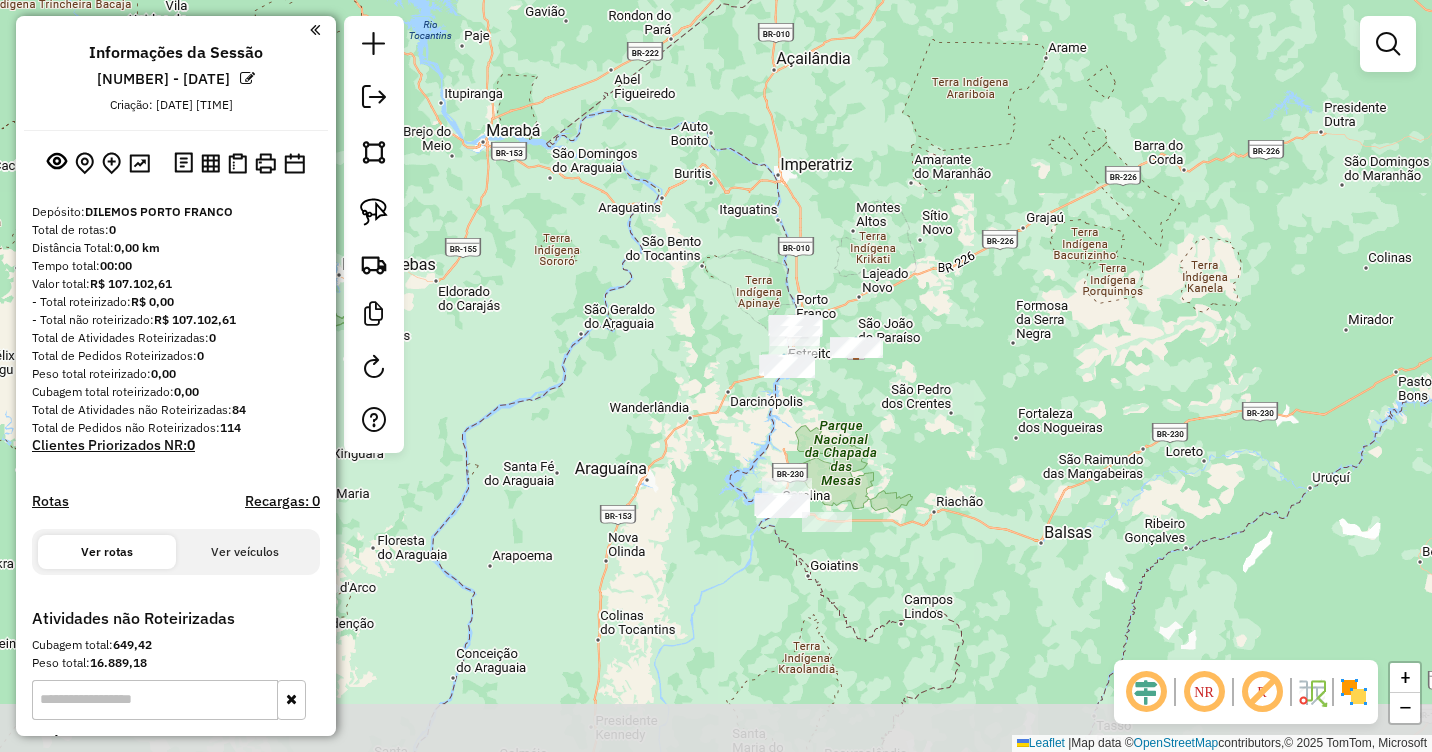 drag, startPoint x: 880, startPoint y: 493, endPoint x: 855, endPoint y: 421, distance: 76.2168 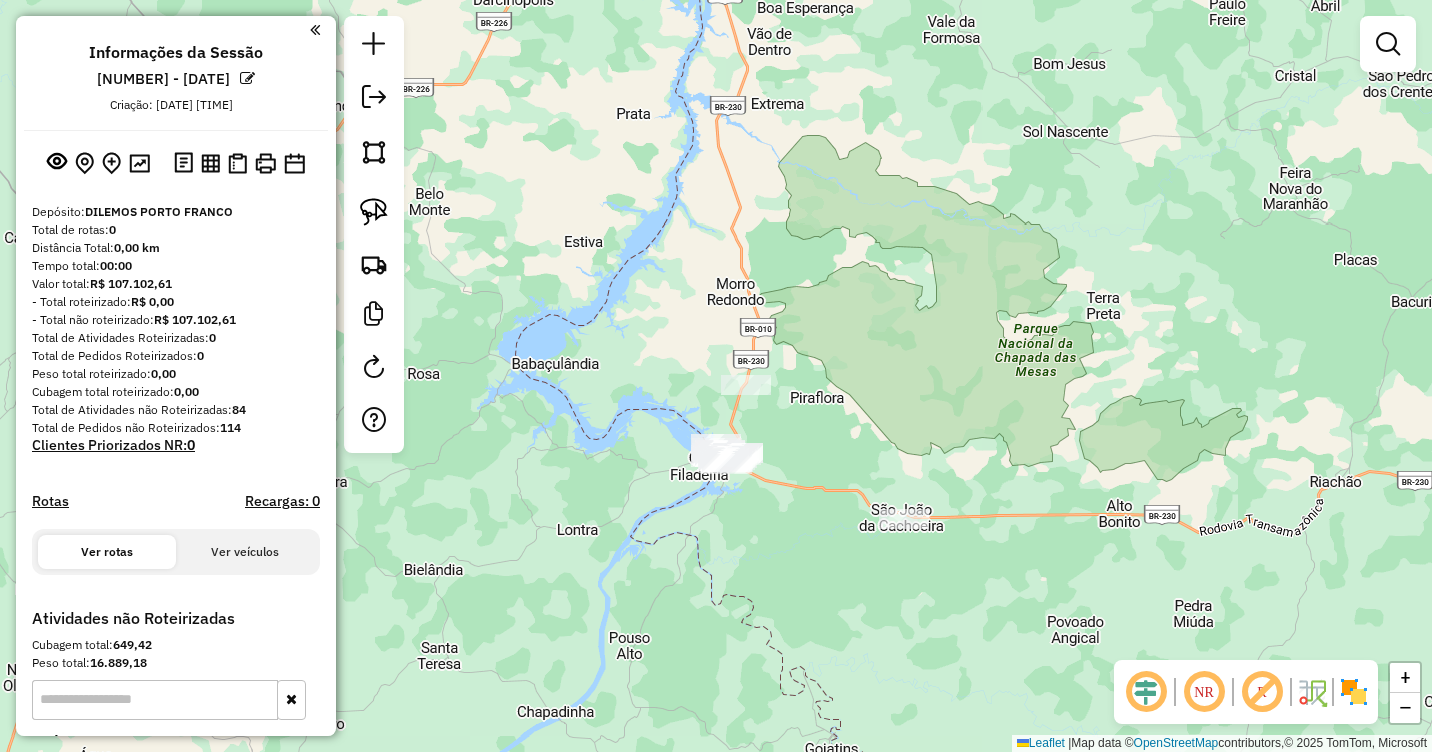 drag, startPoint x: 791, startPoint y: 444, endPoint x: 940, endPoint y: 445, distance: 149.00336 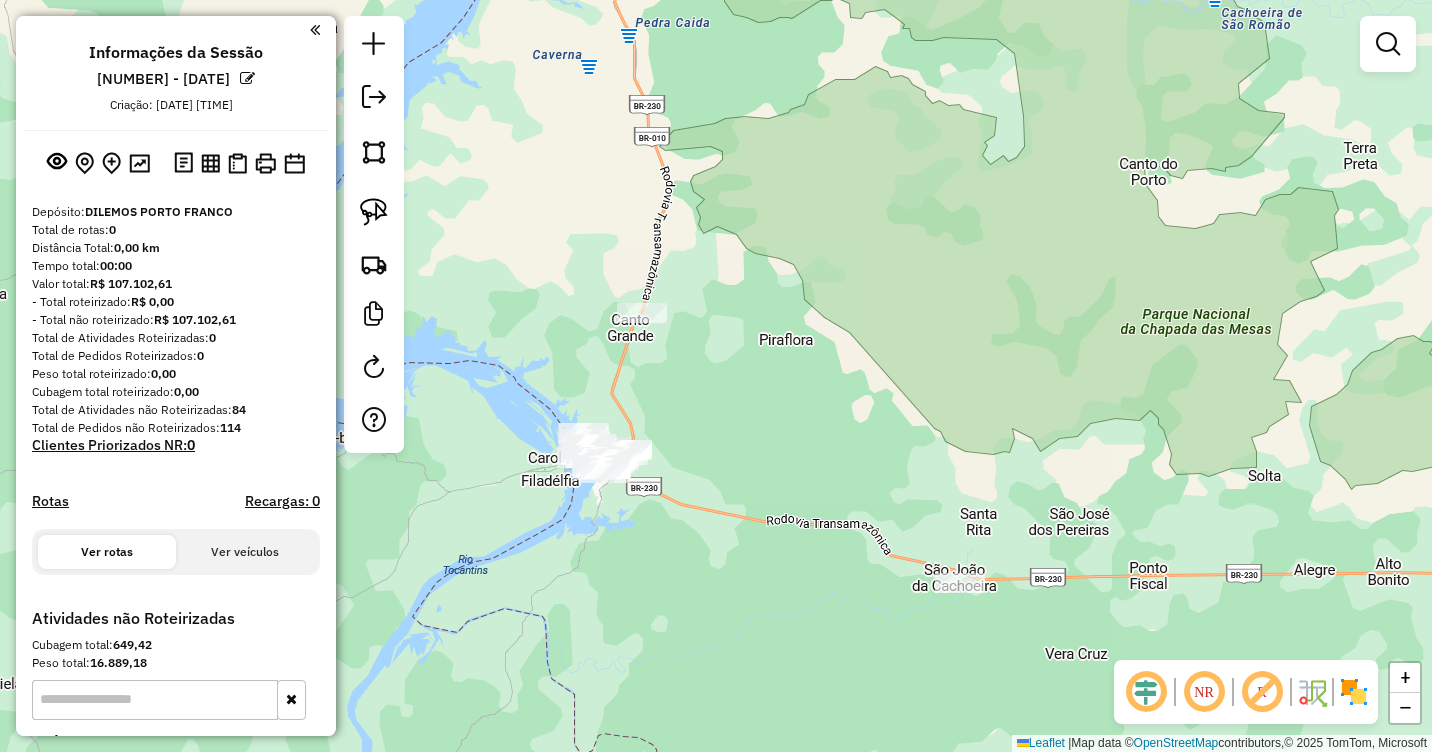drag, startPoint x: 797, startPoint y: 444, endPoint x: 923, endPoint y: 456, distance: 126.57014 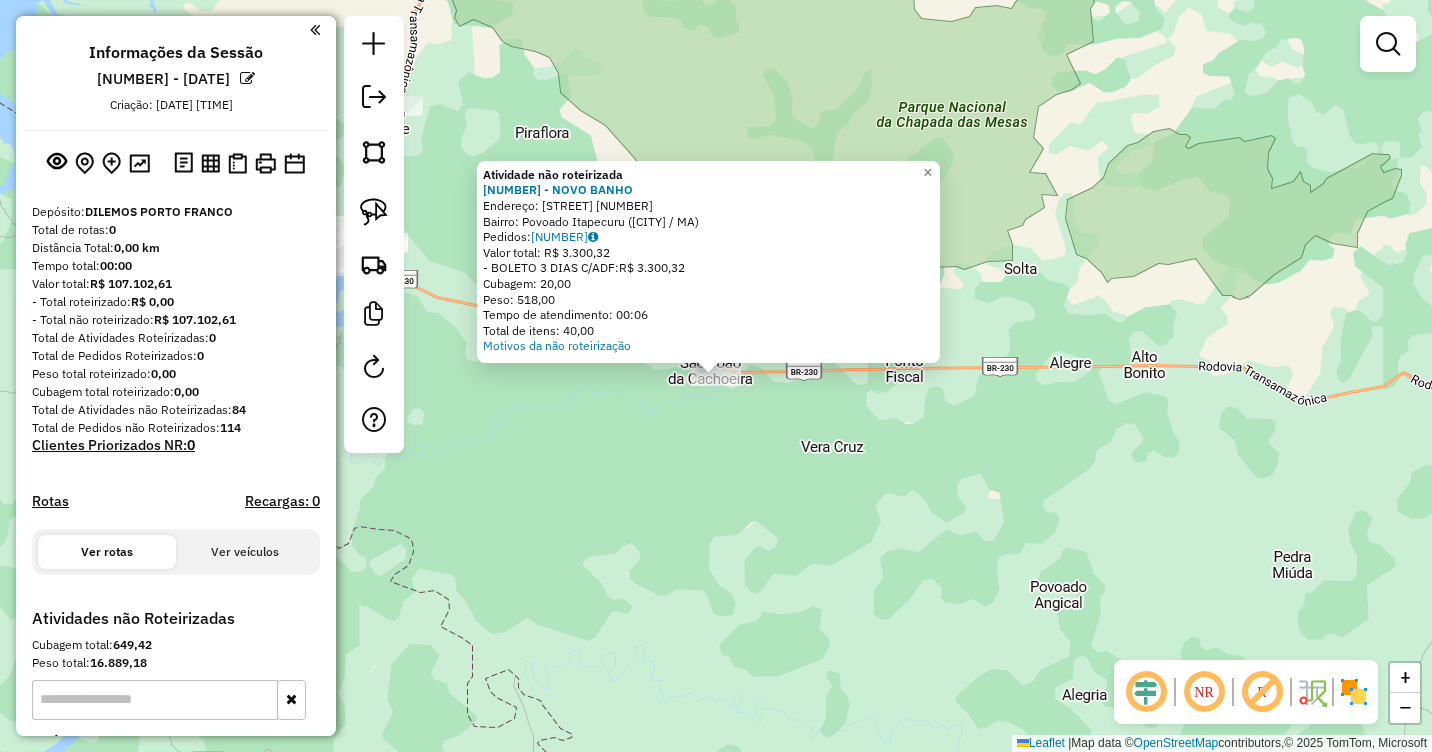 click on "Atividade não roteirizada [NUMBER] - [NAME]  Endereço:  [STREET] [NUMBER]   Bairro: [NEIGHBORHOOD] ([CITY] / [STATE])   Pedidos:  [NUMBER]   Valor total: [CURRENCY] [AMOUNT]   - BOLETO 3 DIAS C/ADF:  [CURRENCY] [AMOUNT]   Cubagem: [AMOUNT]   Peso: [AMOUNT]   Tempo de atendimento: [TIME]   Total de itens: [AMOUNT]  Motivos da não roteirização × Janela de atendimento Grade de atendimento Capacidade Transportadoras Veículos Cliente Pedidos  Rotas Selecione os dias de semana para filtrar as janelas de atendimento  Seg   Ter   Qua   Qui   Sex   Sáb   Dom  Informe o período da janela de atendimento: De: Até:  Filtrar exatamente a janela do cliente  Considerar janela de atendimento padrão  Selecione os dias de semana para filtrar as grades de atendimento  Seg   Ter   Qua   Qui   Sex   Sáb   Dom   Considerar clientes sem dia de atendimento cadastrado  Clientes fora do dia de atendimento selecionado Filtrar as atividades entre os valores definidos abaixo:  Peso mínimo:   Peso máximo:   Cubagem mínima:   Cubagem máxima:   De:   De:" 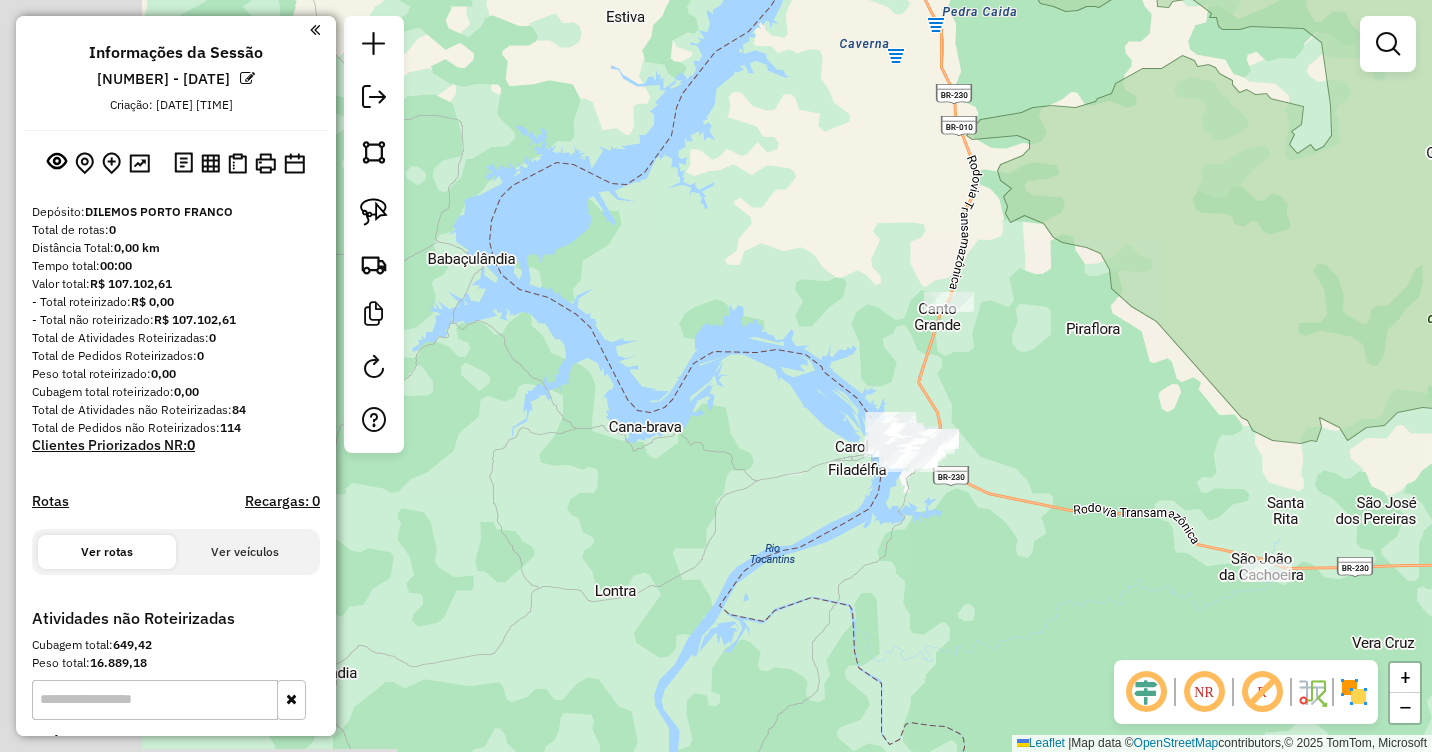 drag, startPoint x: 553, startPoint y: 344, endPoint x: 1104, endPoint y: 540, distance: 584.8222 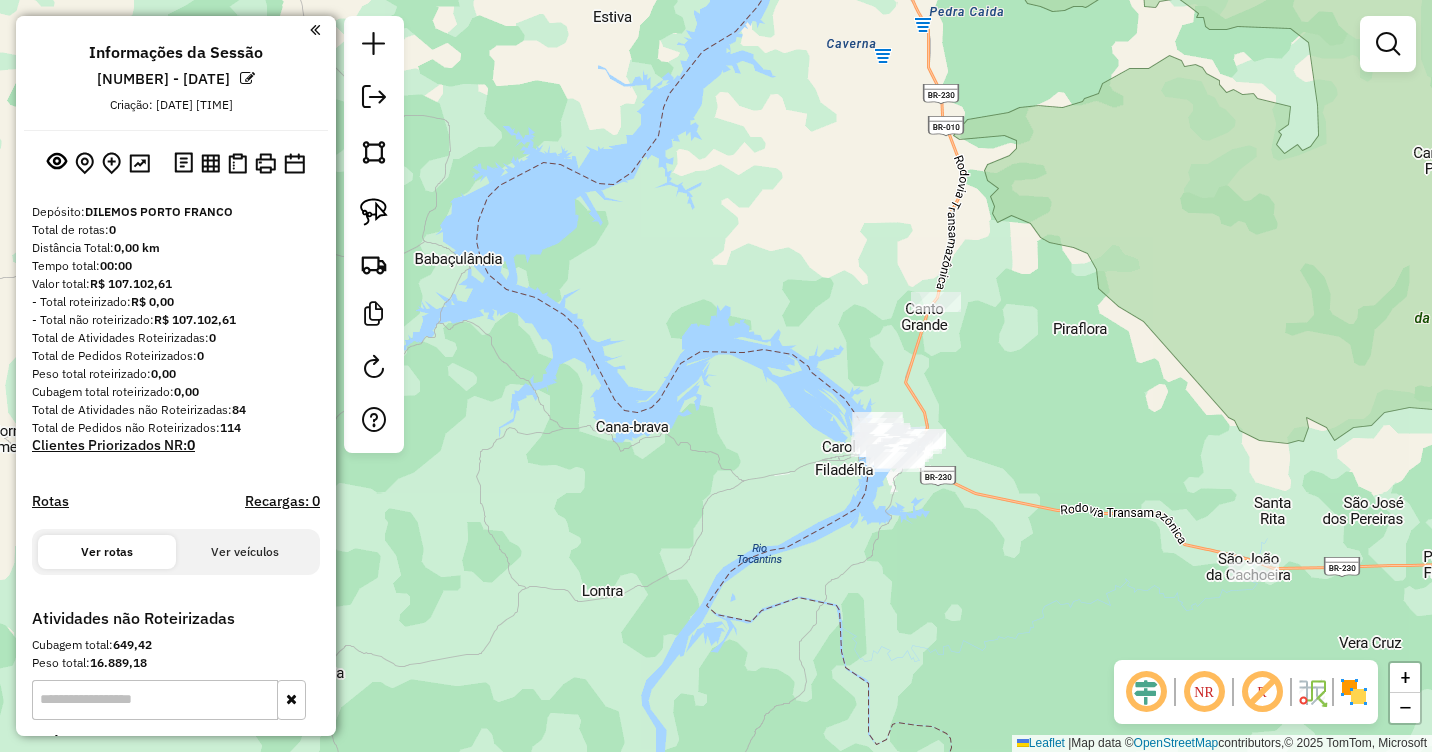 drag, startPoint x: 1045, startPoint y: 428, endPoint x: 1029, endPoint y: 429, distance: 16.03122 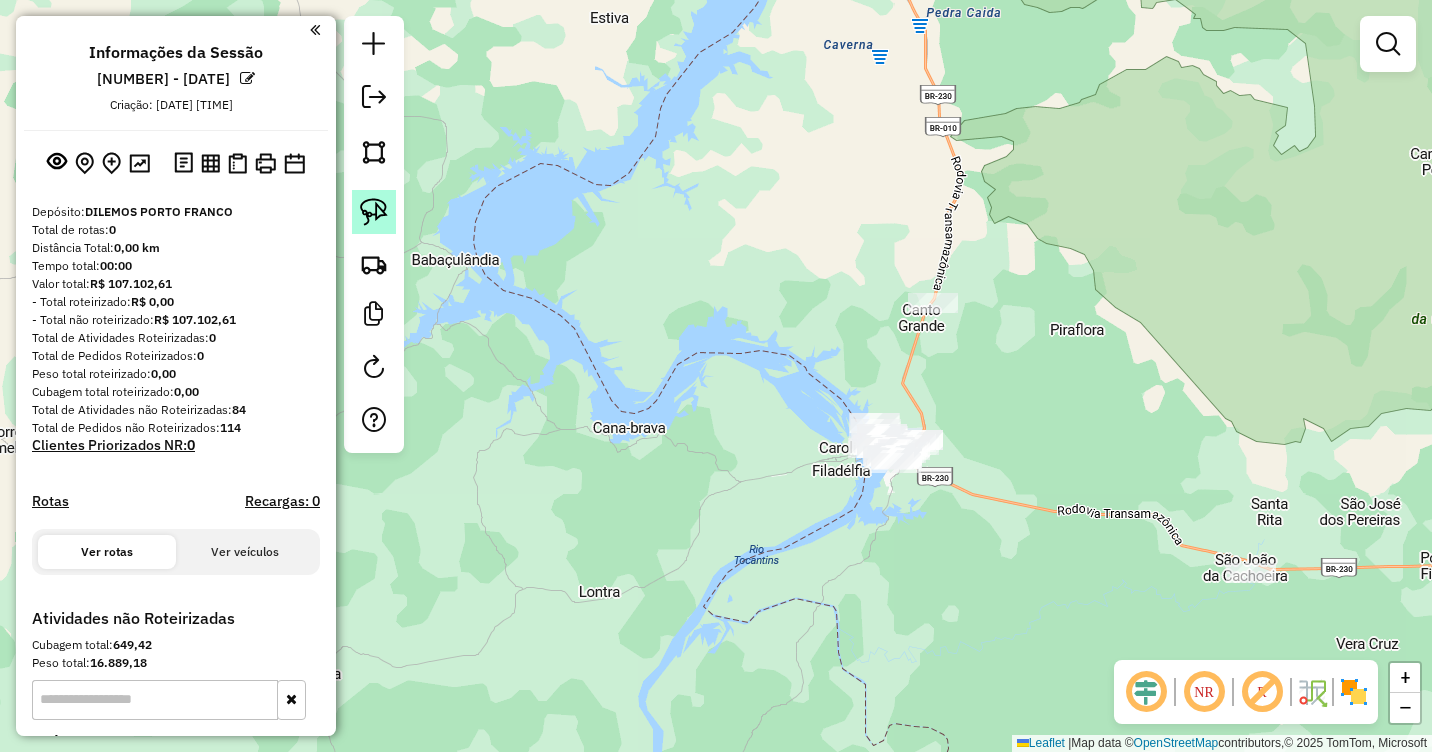 click 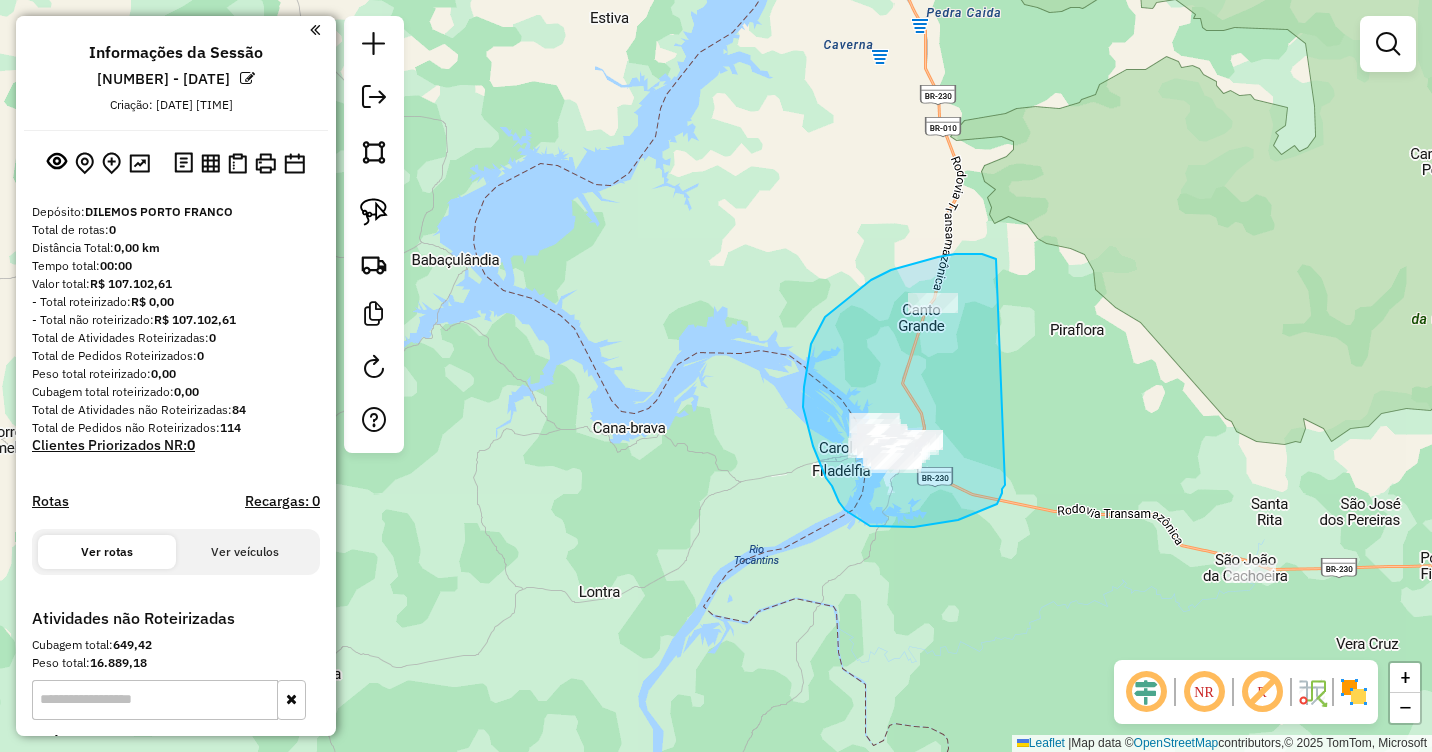 drag, startPoint x: 955, startPoint y: 254, endPoint x: 1007, endPoint y: 458, distance: 210.52316 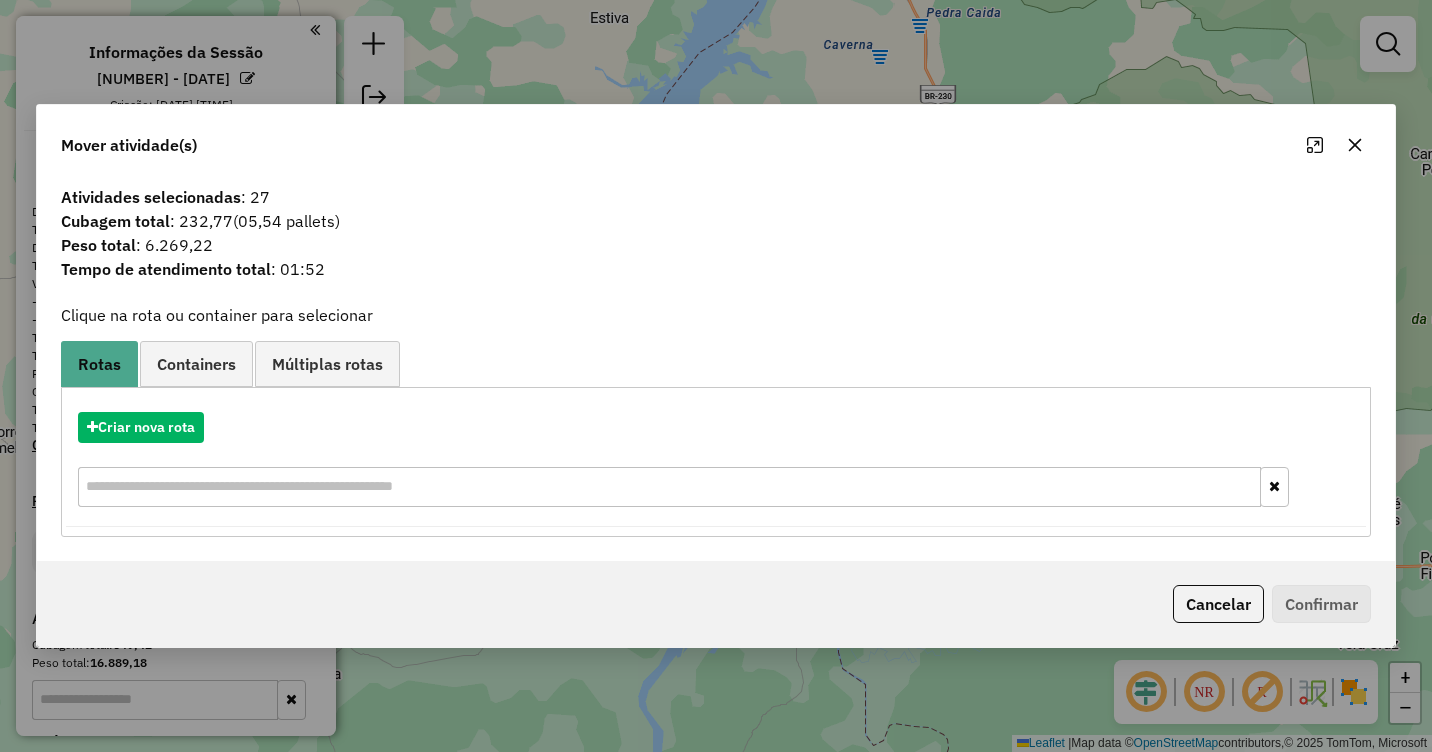 click 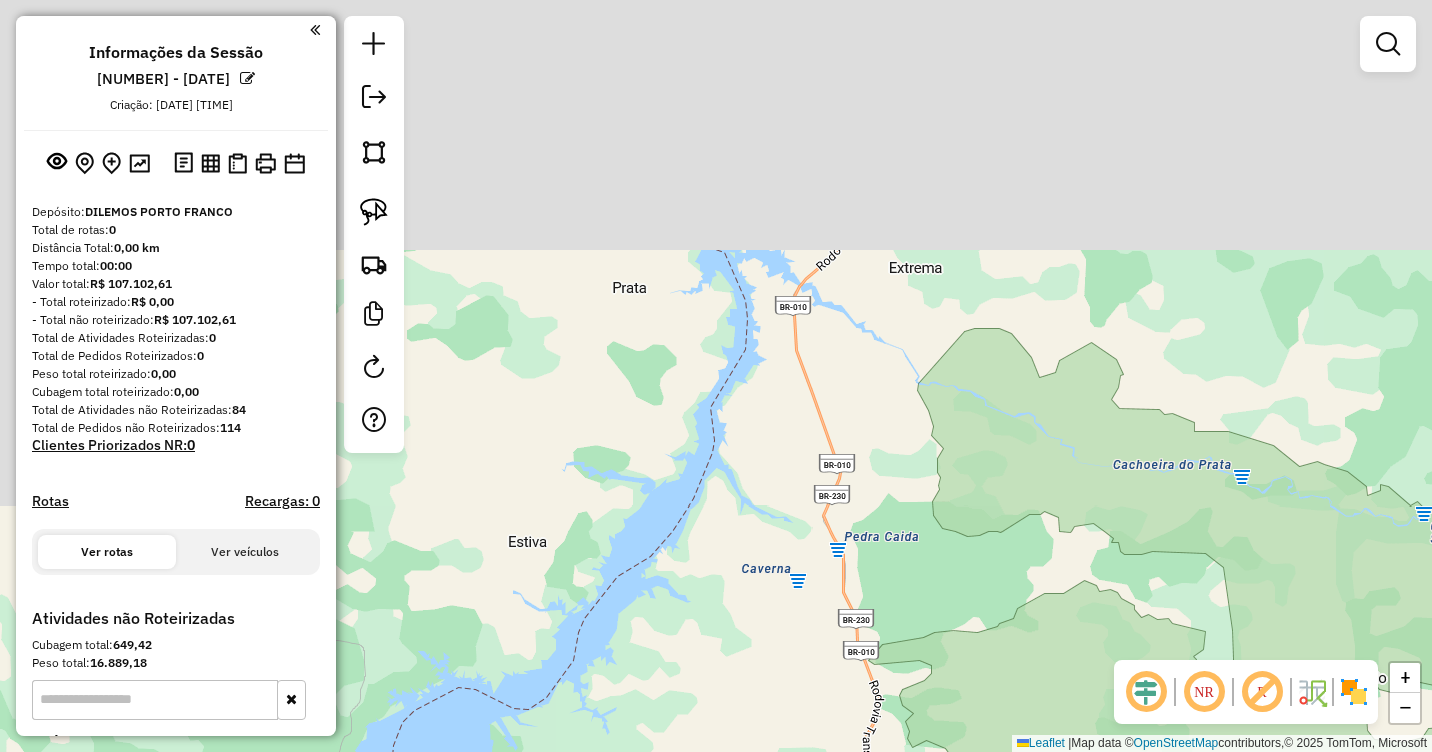 drag, startPoint x: 993, startPoint y: 150, endPoint x: 911, endPoint y: 674, distance: 530.3772 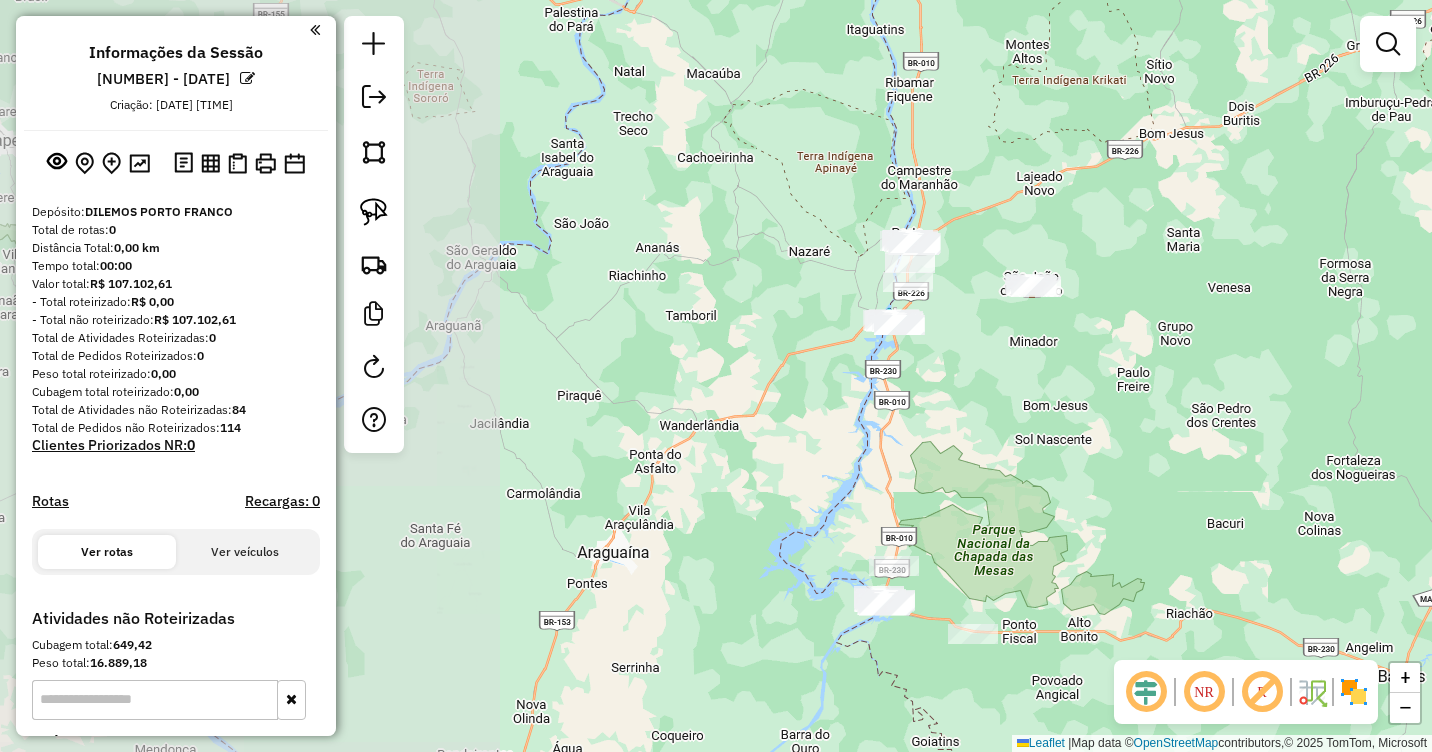drag, startPoint x: 1037, startPoint y: 256, endPoint x: 929, endPoint y: 555, distance: 317.90723 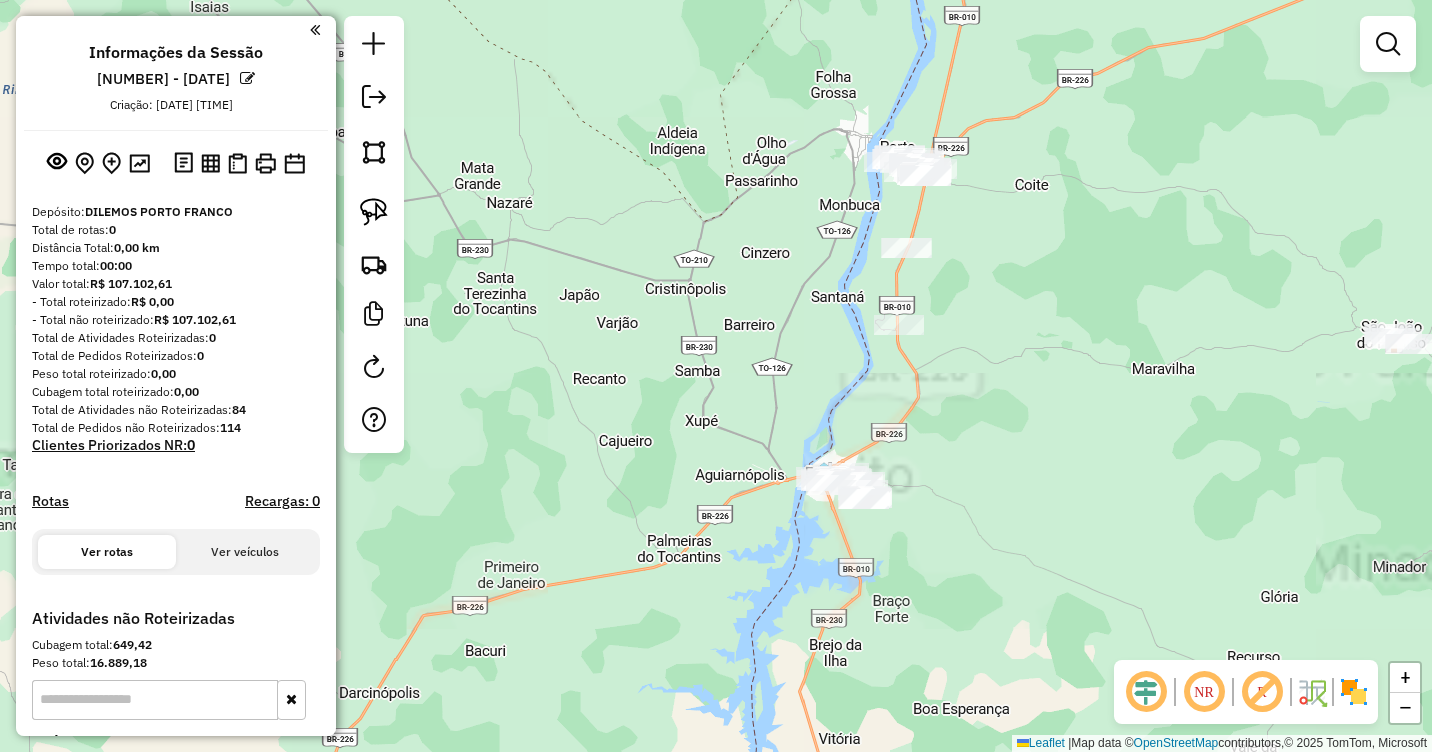drag, startPoint x: 939, startPoint y: 516, endPoint x: 942, endPoint y: 456, distance: 60.074955 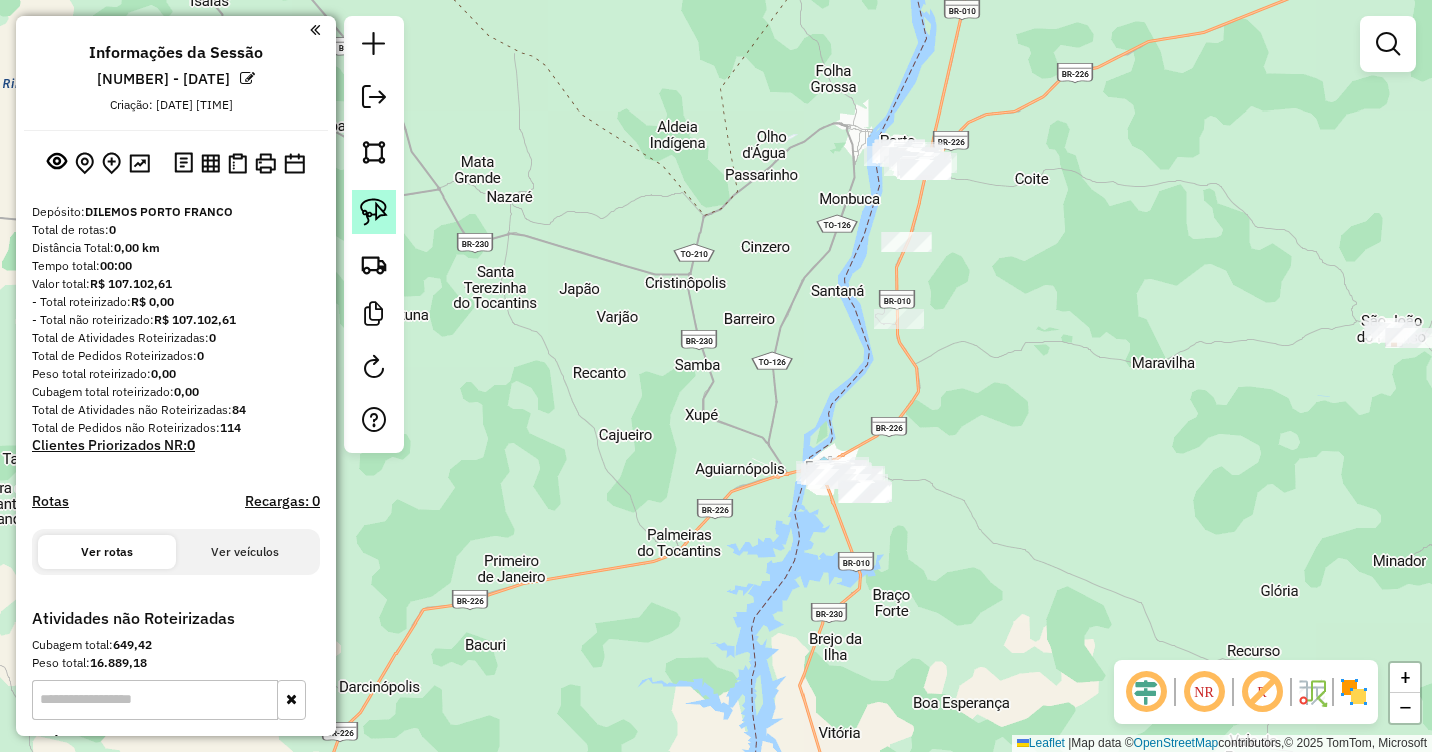 click 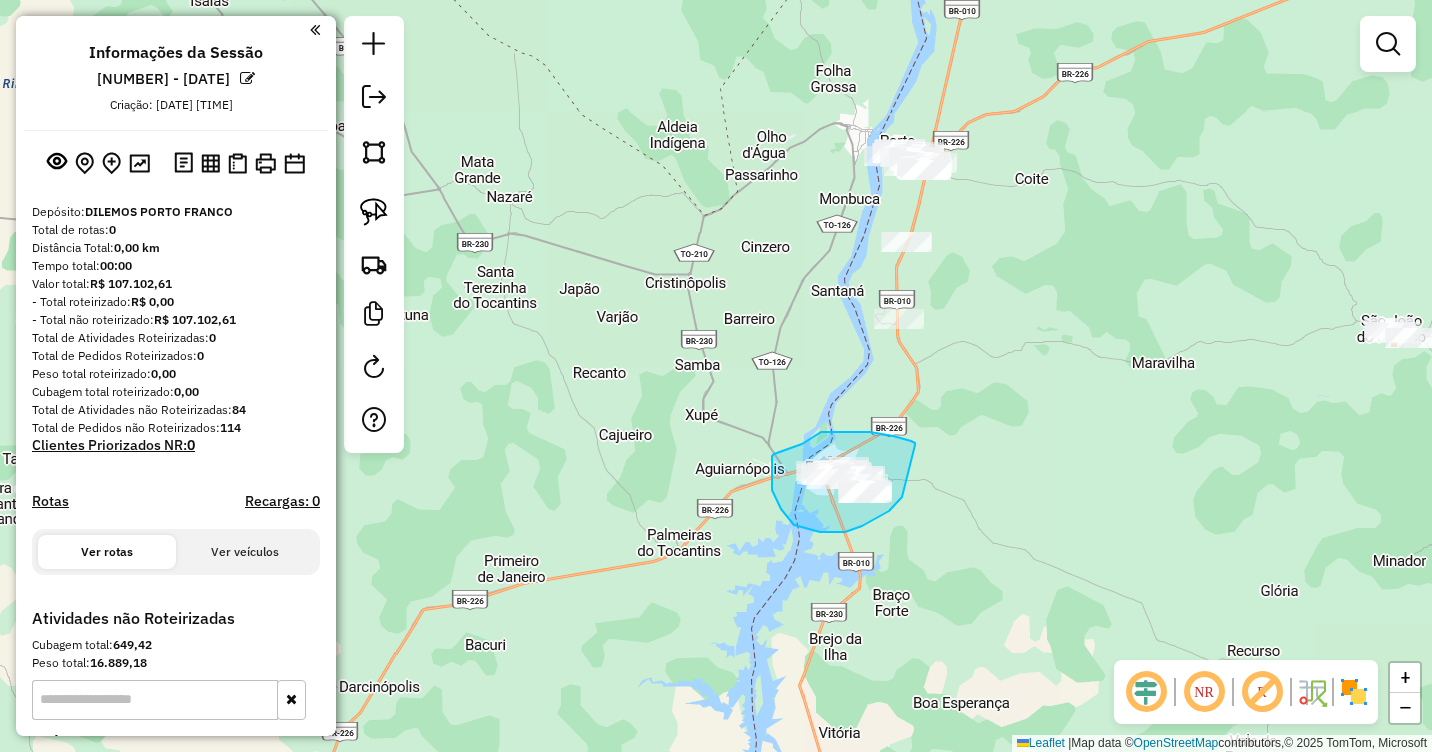 drag, startPoint x: 915, startPoint y: 443, endPoint x: 902, endPoint y: 497, distance: 55.542778 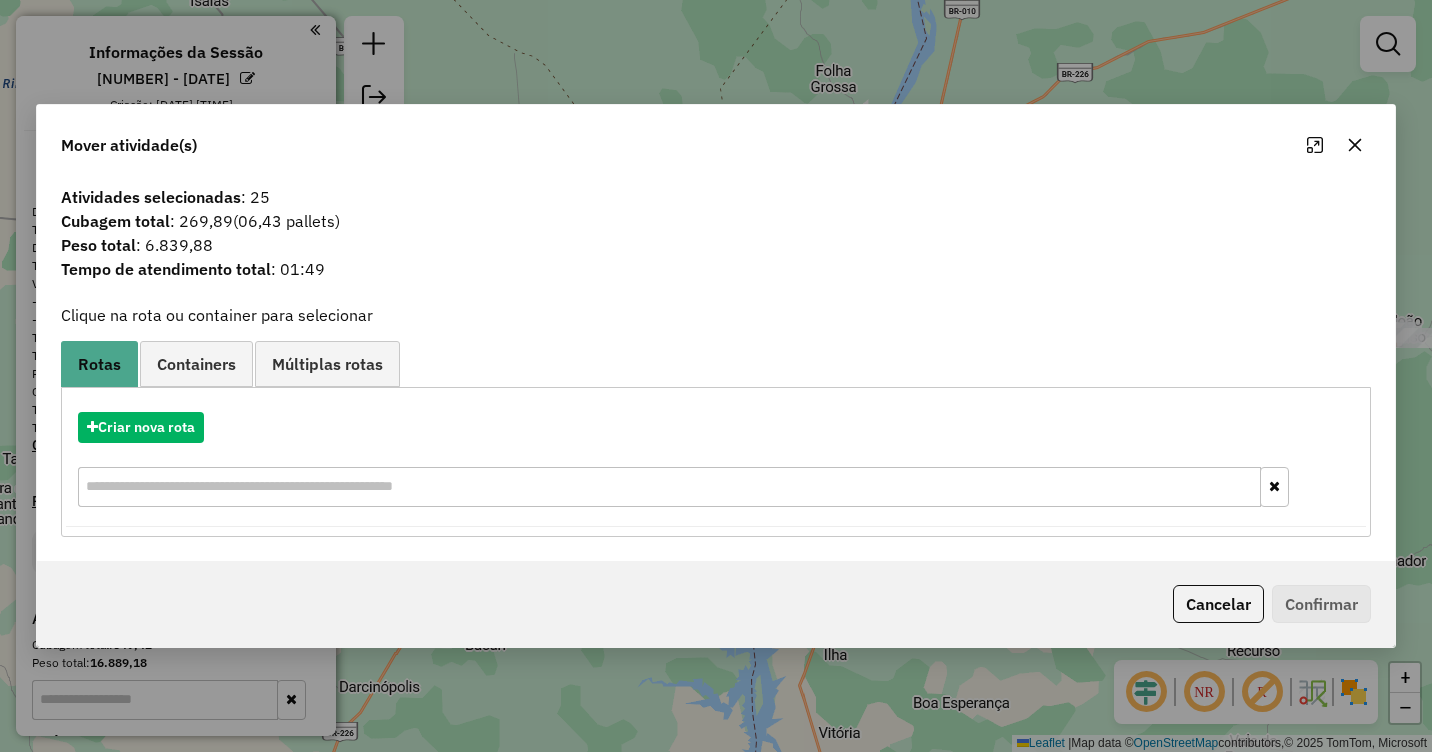 click 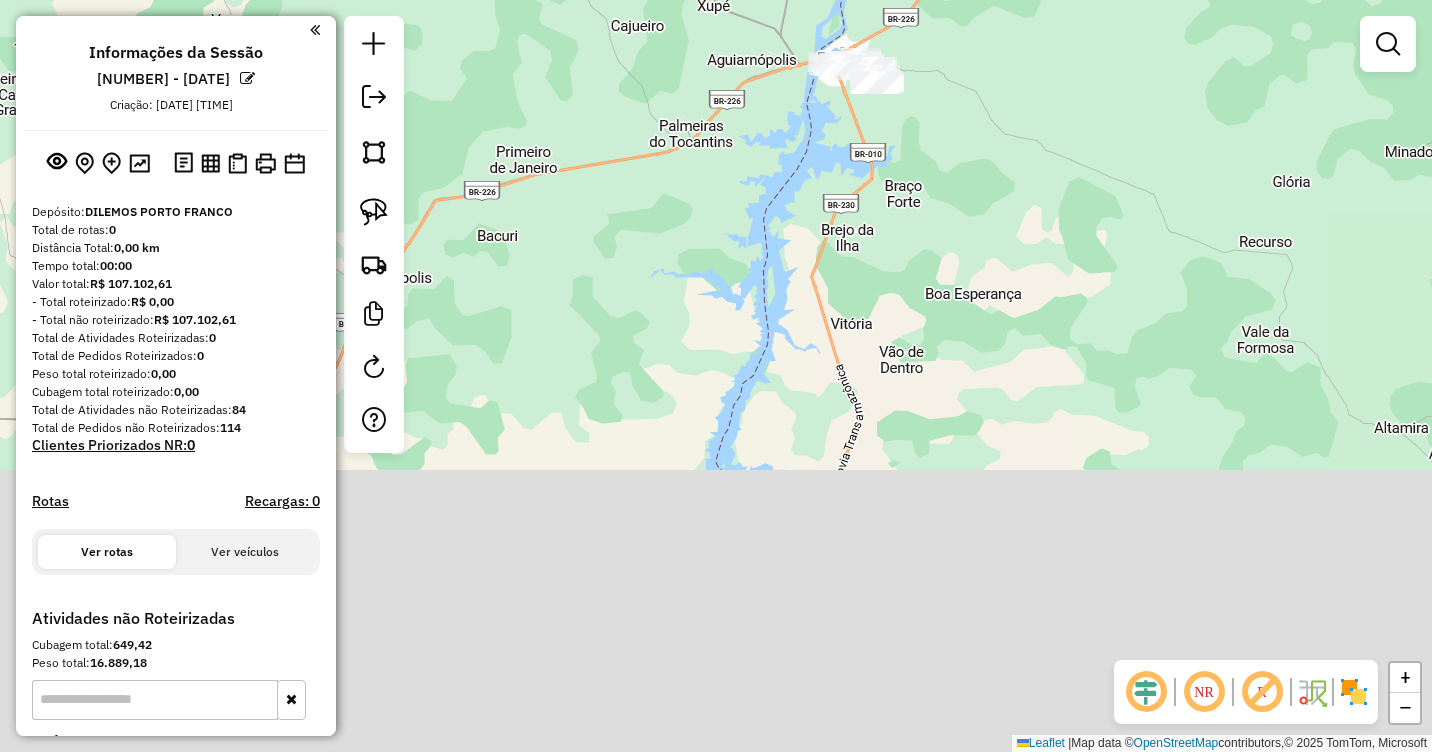 drag, startPoint x: 968, startPoint y: 559, endPoint x: 980, endPoint y: 142, distance: 417.17264 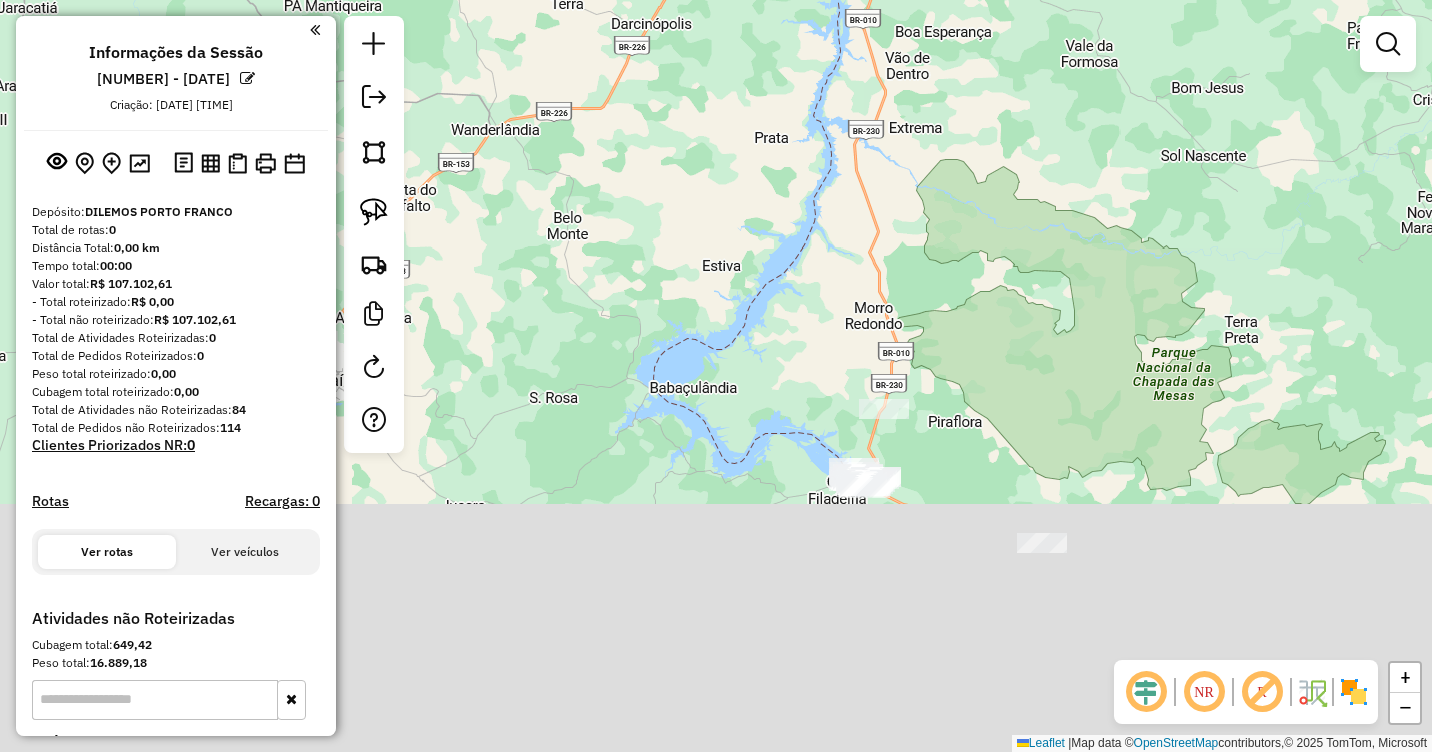 drag, startPoint x: 960, startPoint y: 376, endPoint x: 933, endPoint y: 209, distance: 169.16855 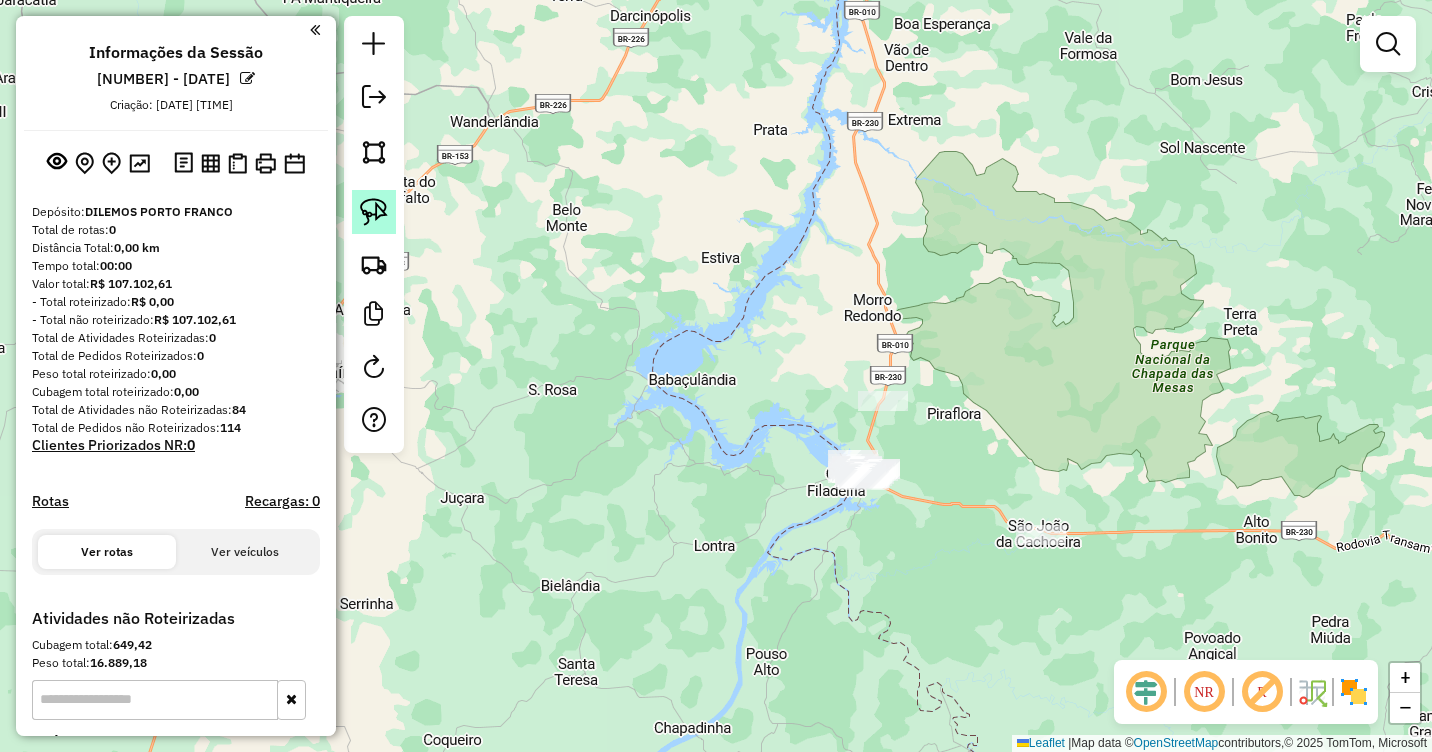 click 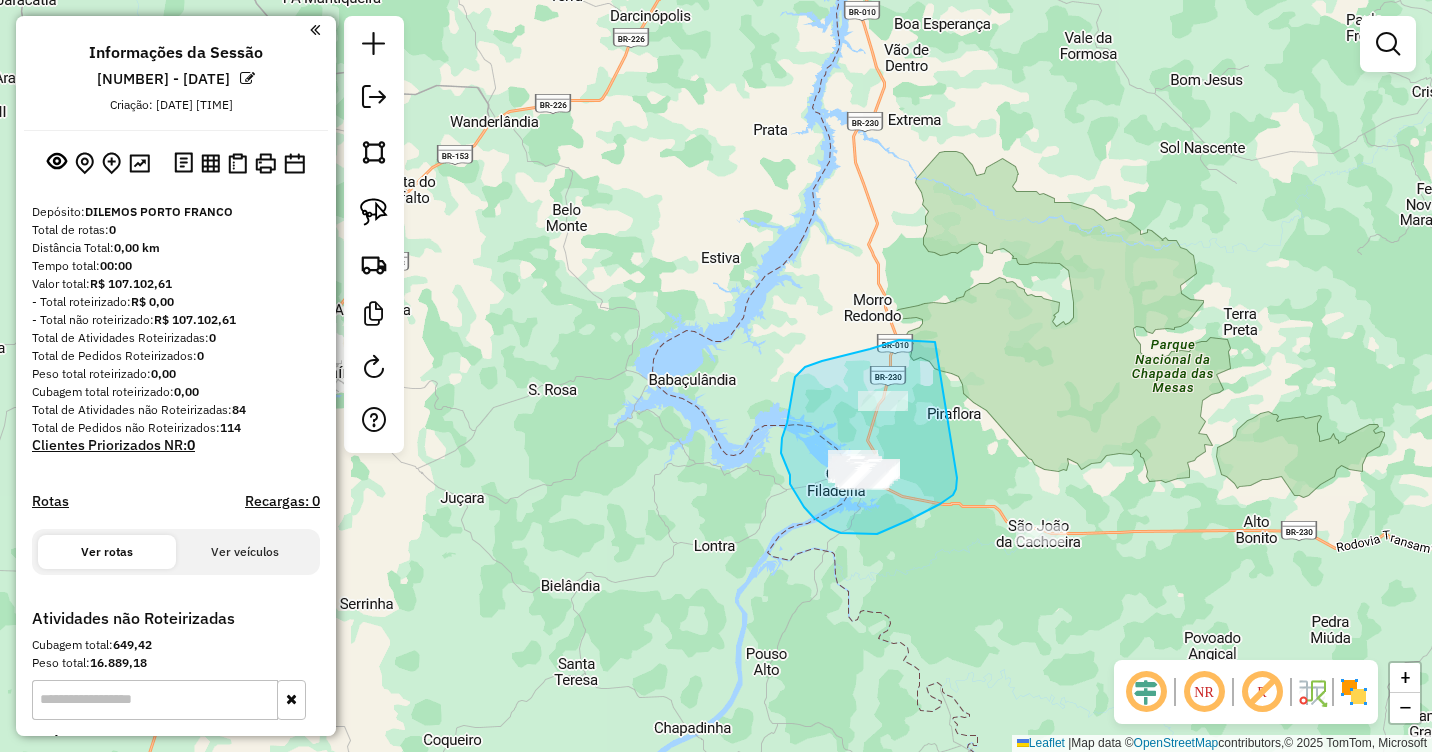 drag, startPoint x: 935, startPoint y: 342, endPoint x: 957, endPoint y: 475, distance: 134.80727 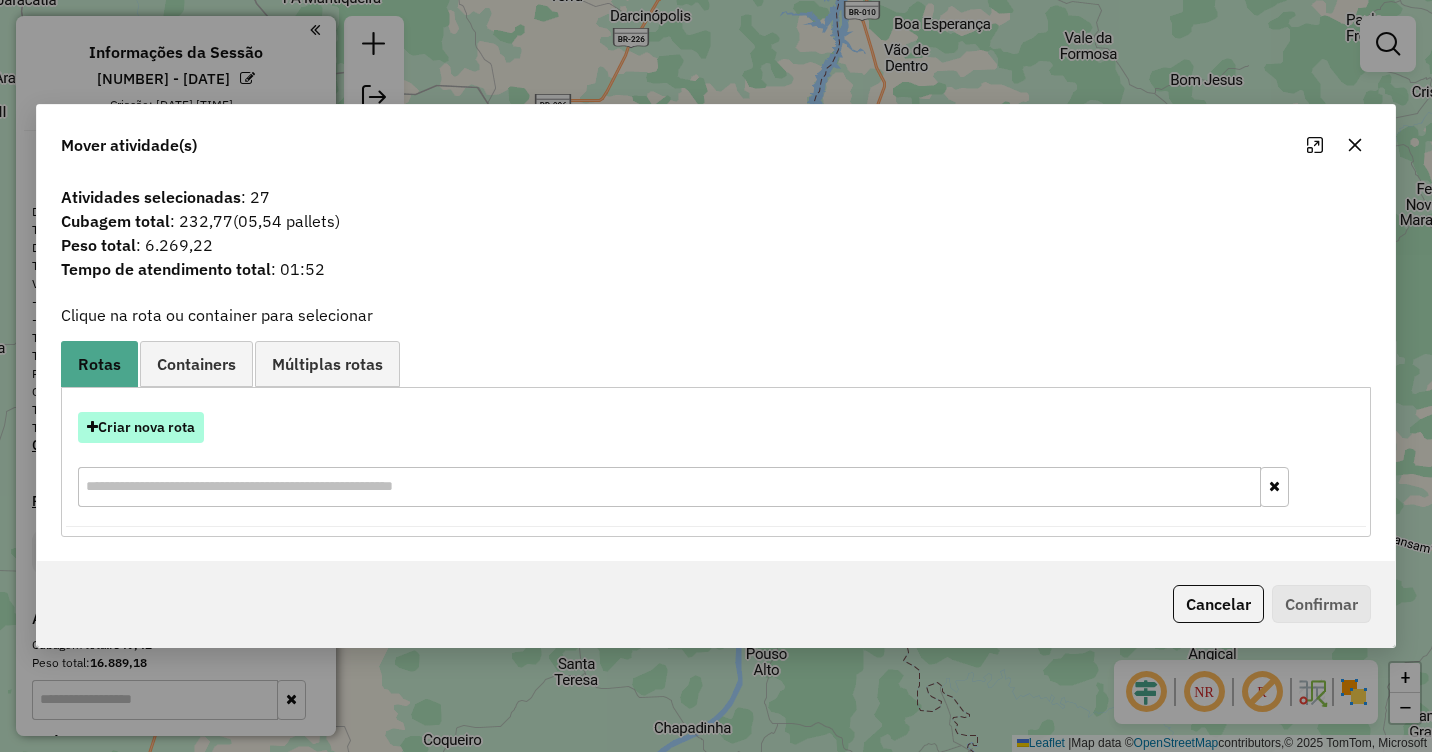 click on "Criar nova rota" at bounding box center (141, 427) 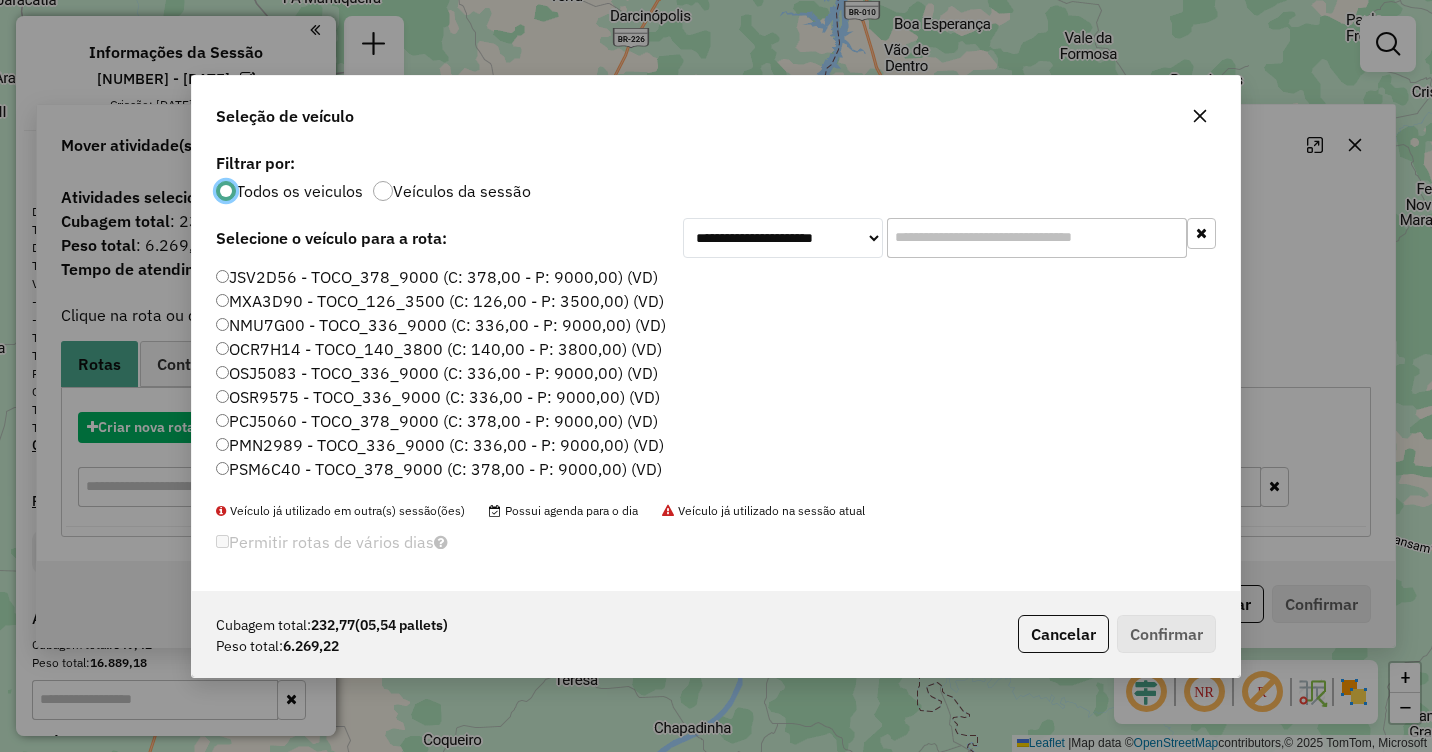scroll, scrollTop: 11, scrollLeft: 6, axis: both 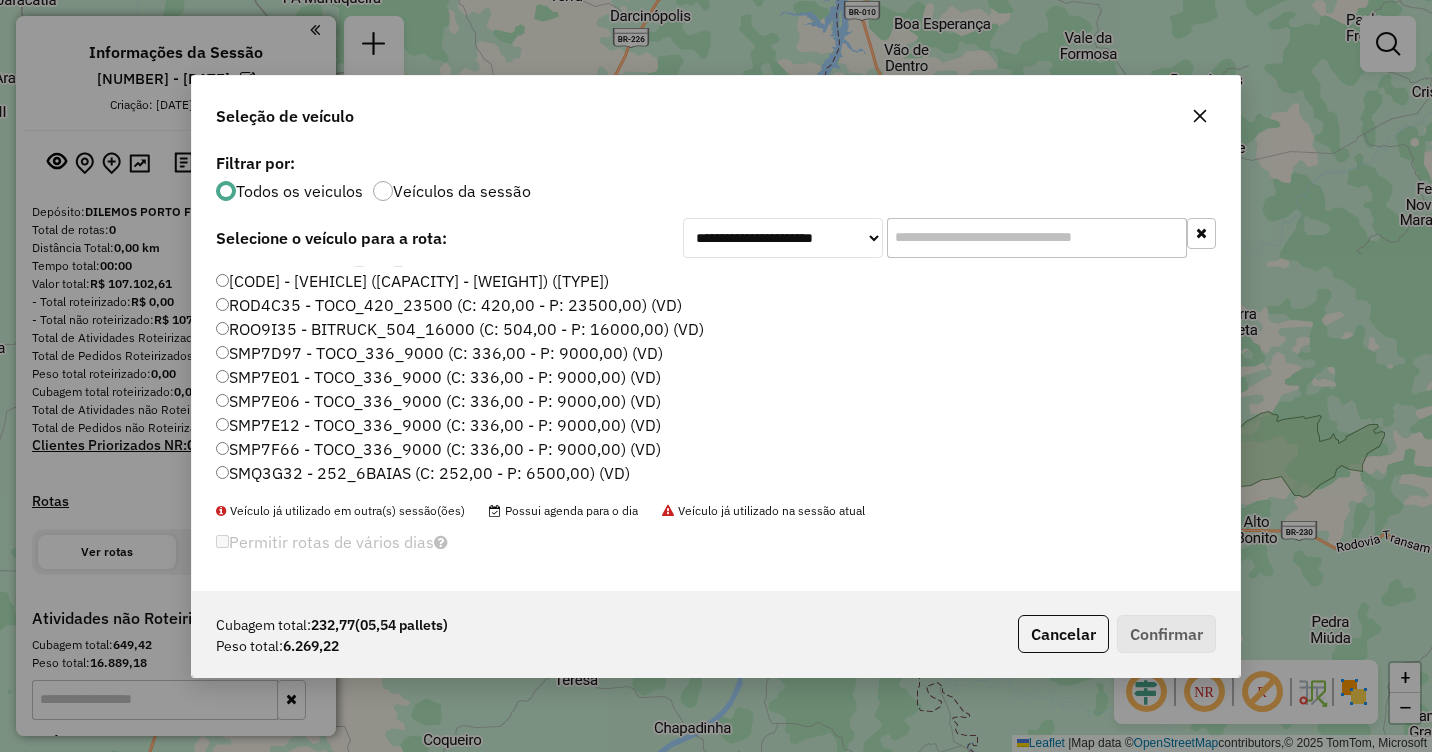 click on "SMQ3G32 - 252_6BAIAS (C: 252,00 - P: 6500,00) (VD)" 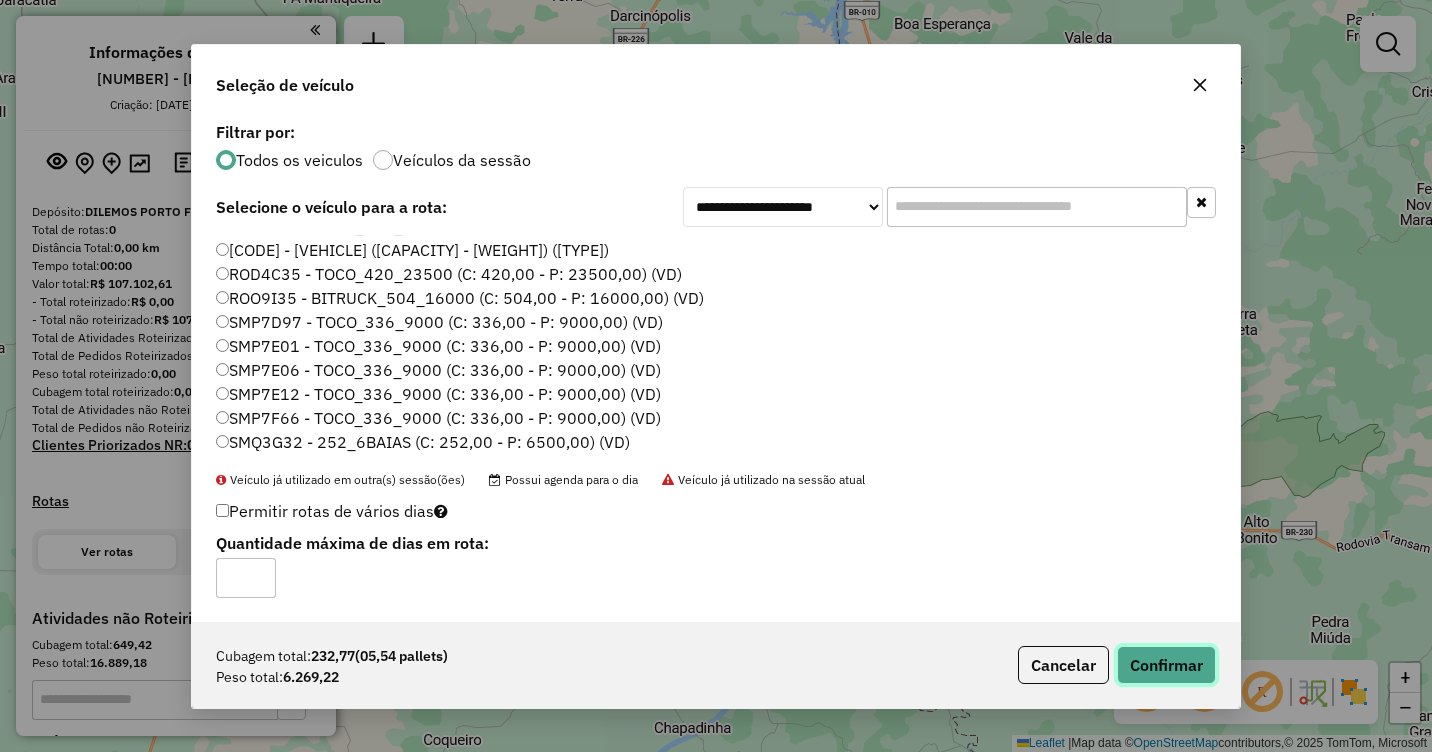 click on "Confirmar" 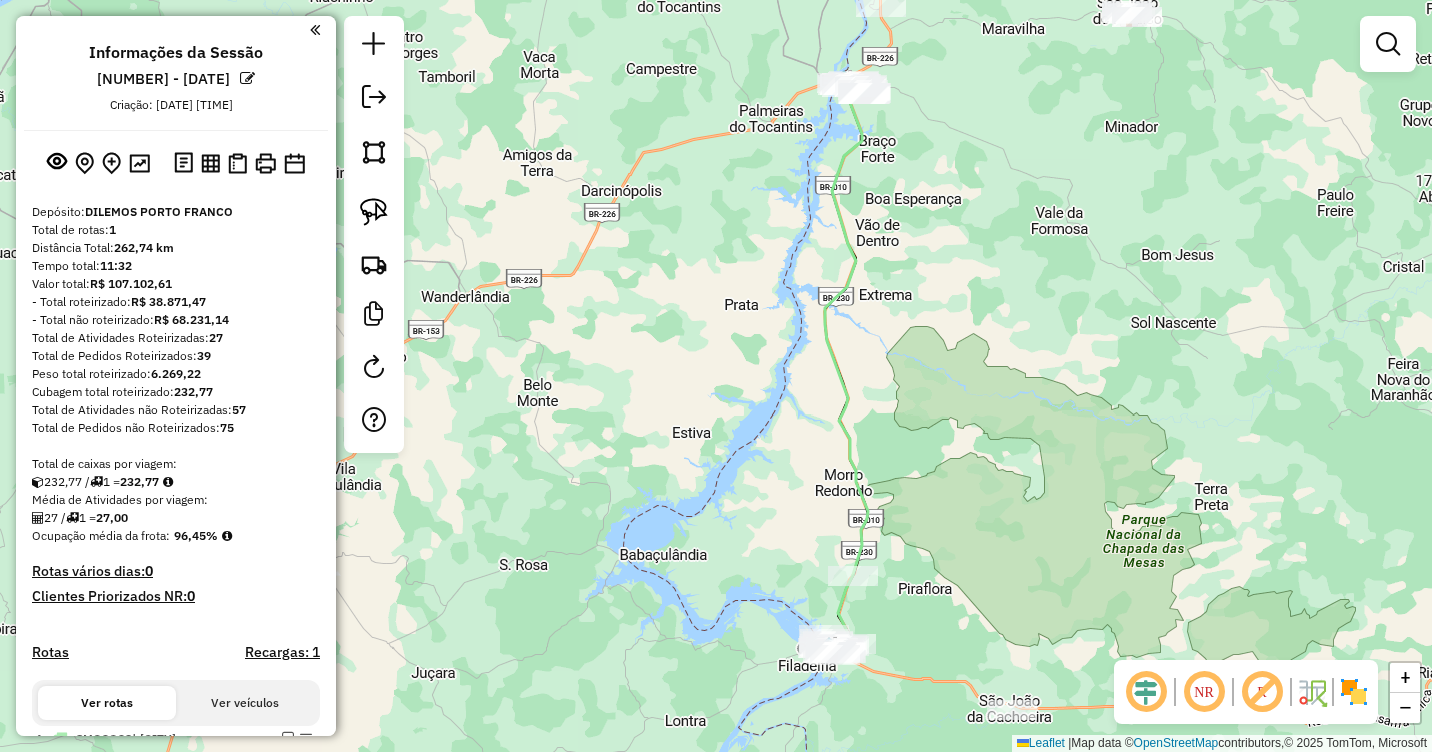 drag, startPoint x: 973, startPoint y: 252, endPoint x: 893, endPoint y: 716, distance: 470.84604 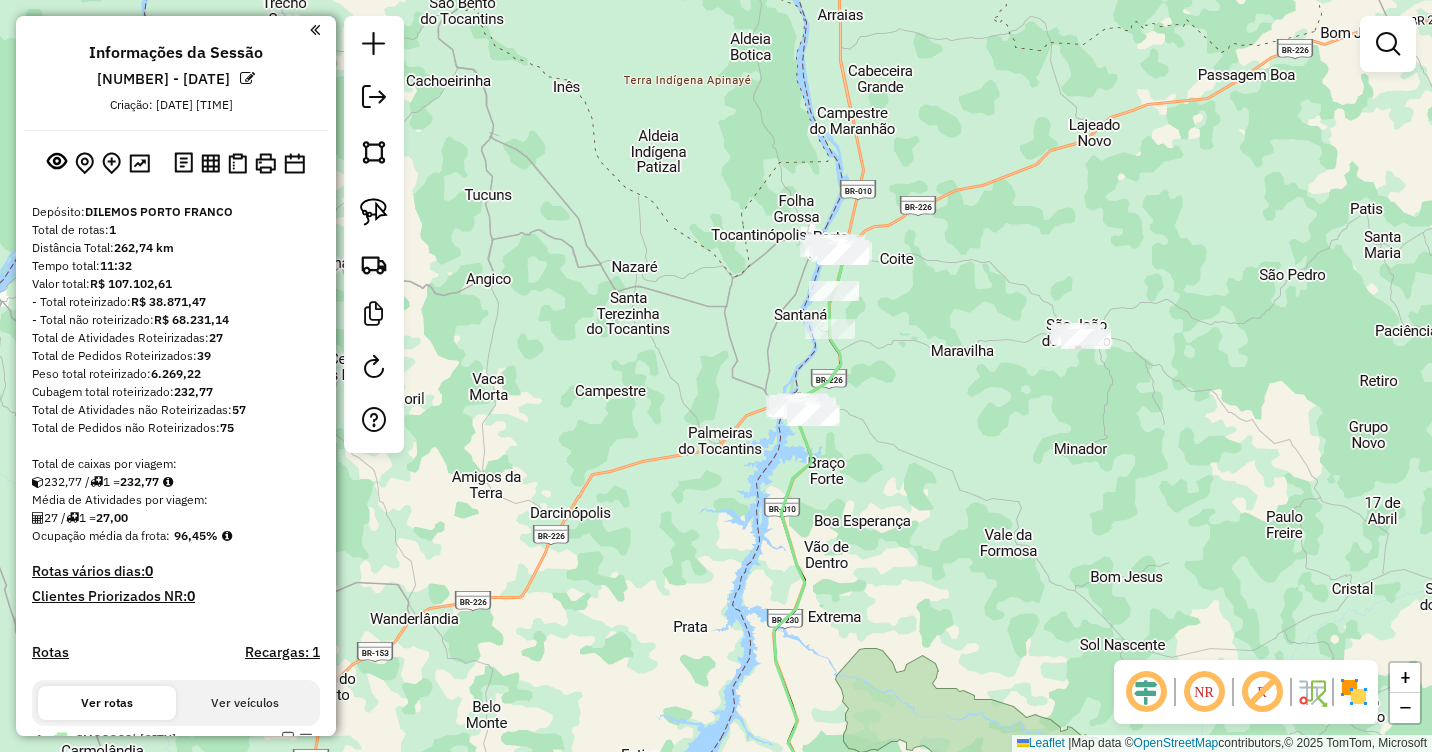drag, startPoint x: 944, startPoint y: 364, endPoint x: 956, endPoint y: 453, distance: 89.80534 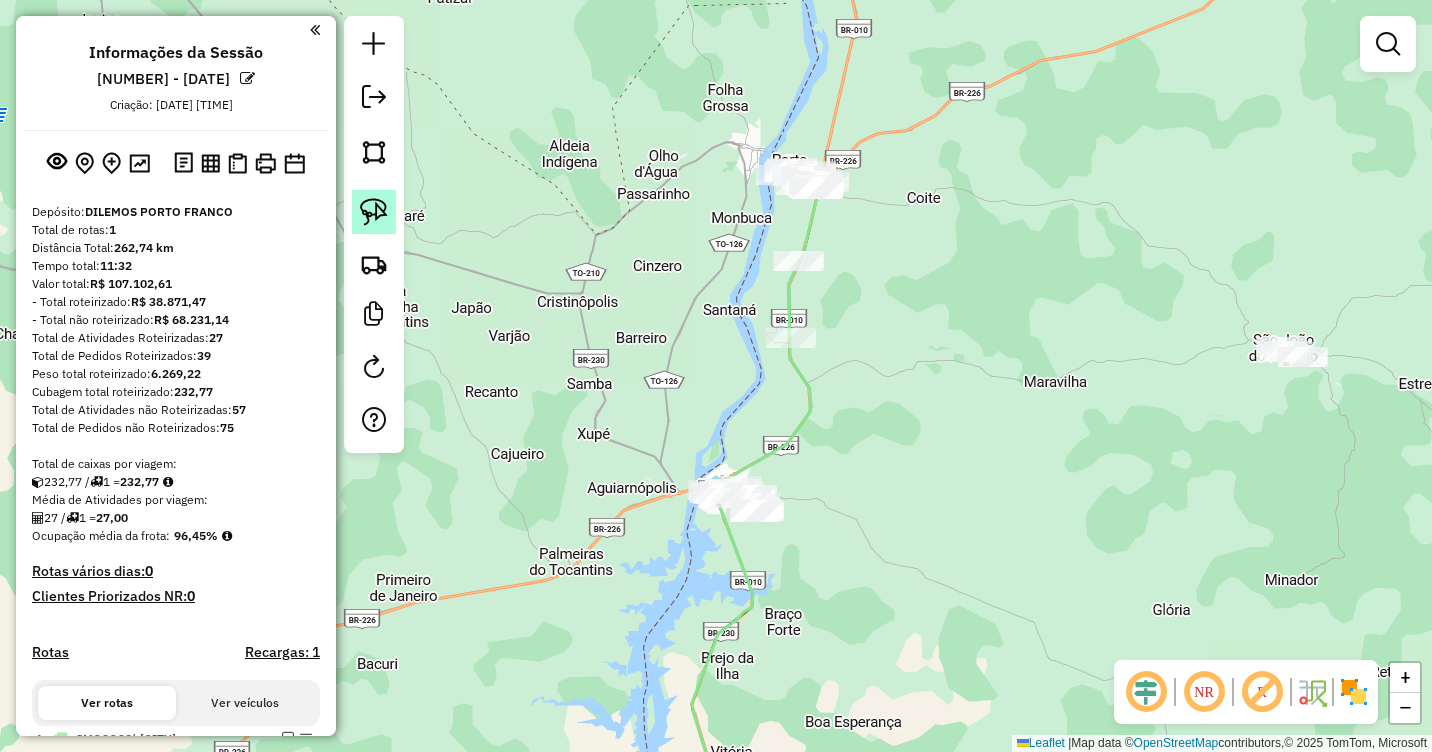 click 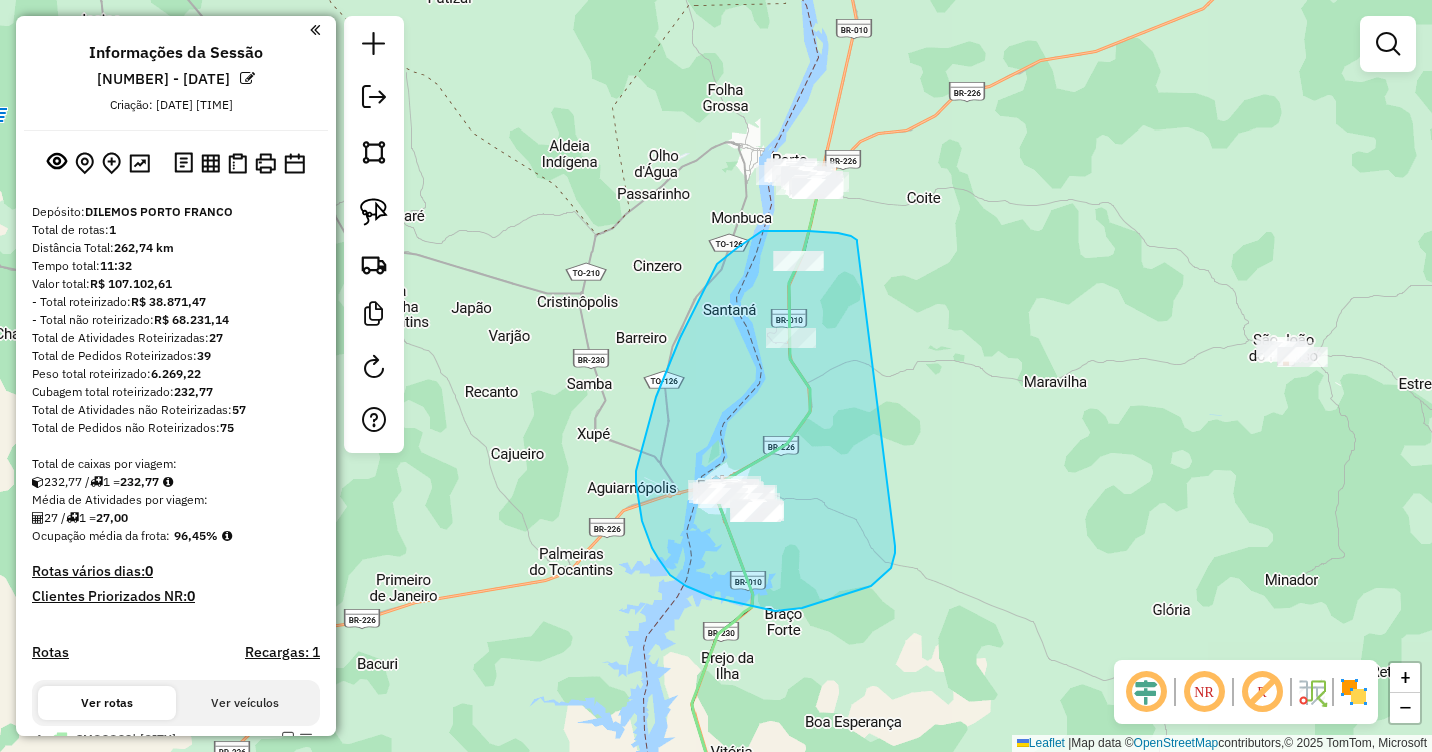 drag, startPoint x: 856, startPoint y: 239, endPoint x: 895, endPoint y: 546, distance: 309.4673 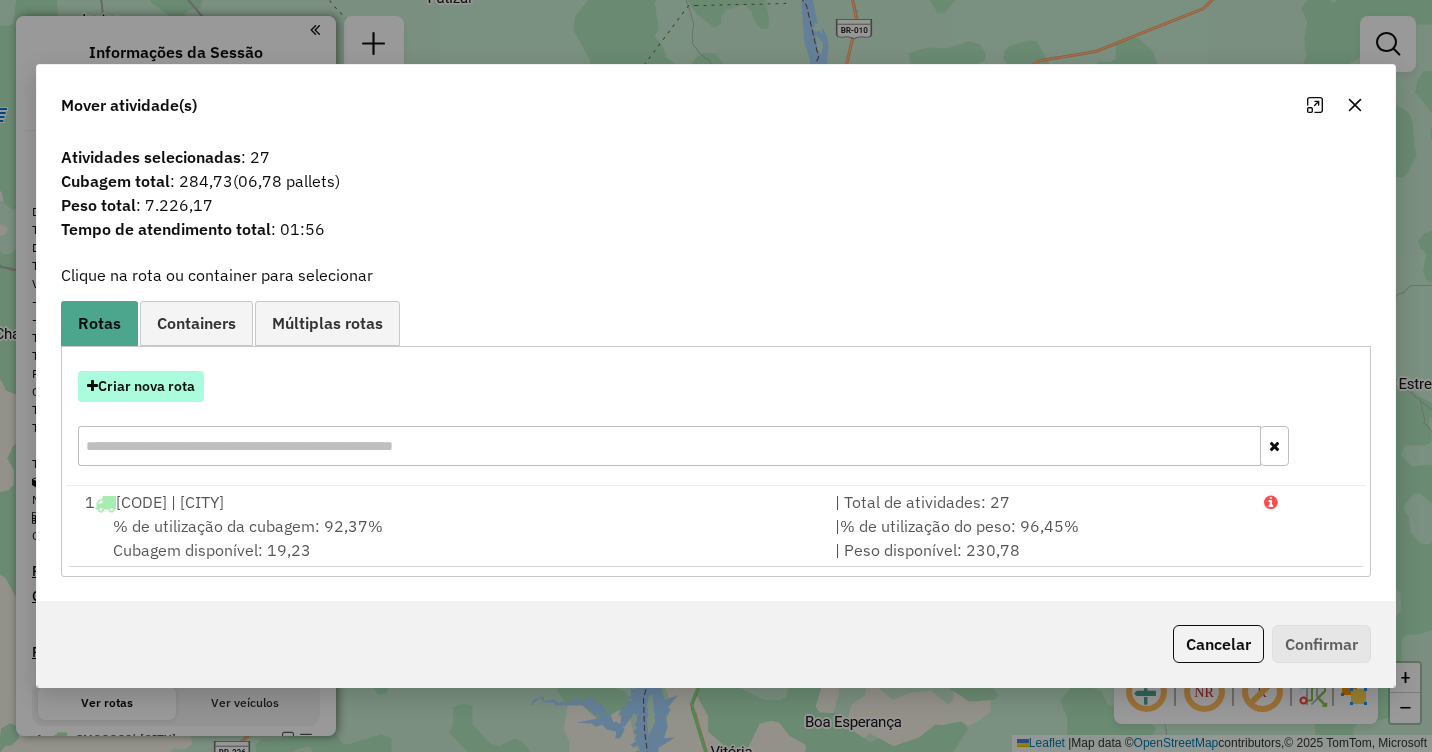 click on "Criar nova rota" at bounding box center [141, 386] 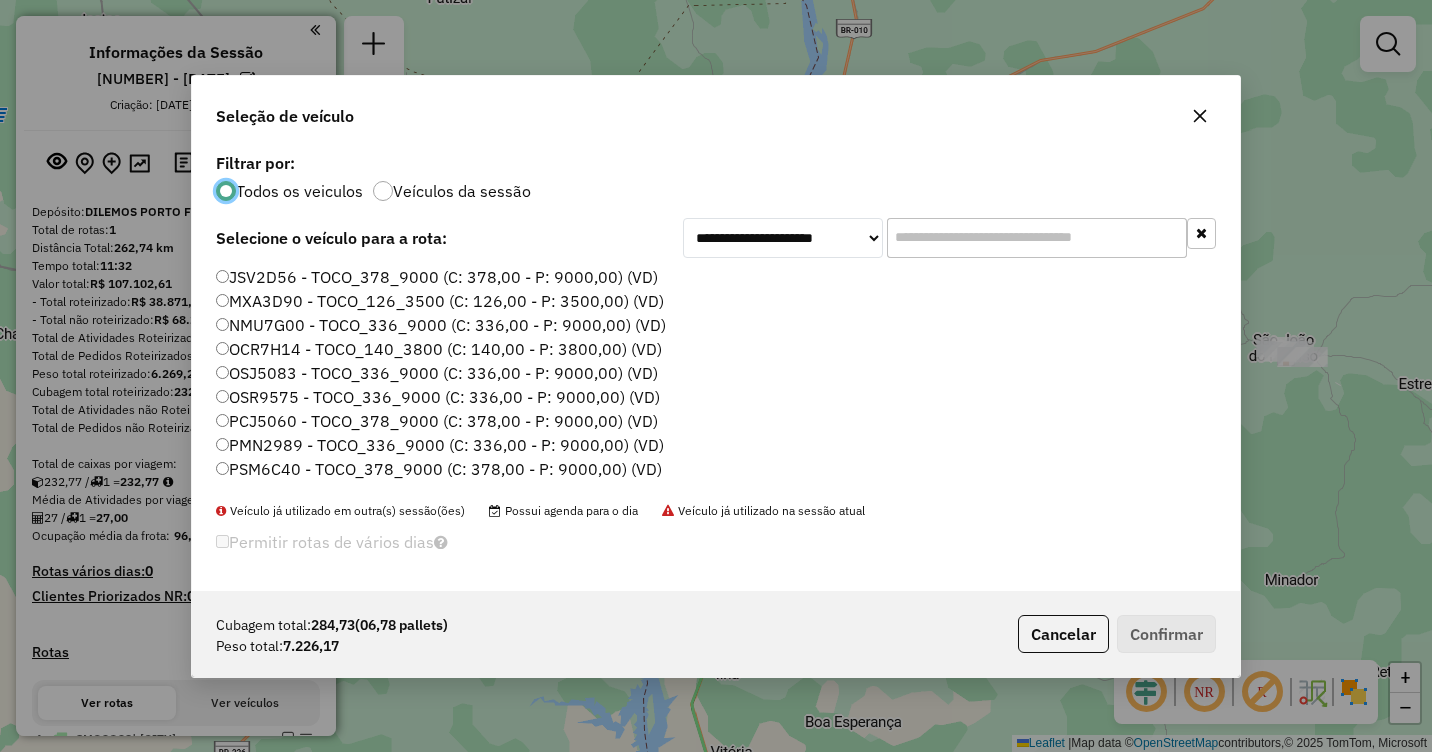 scroll, scrollTop: 11, scrollLeft: 6, axis: both 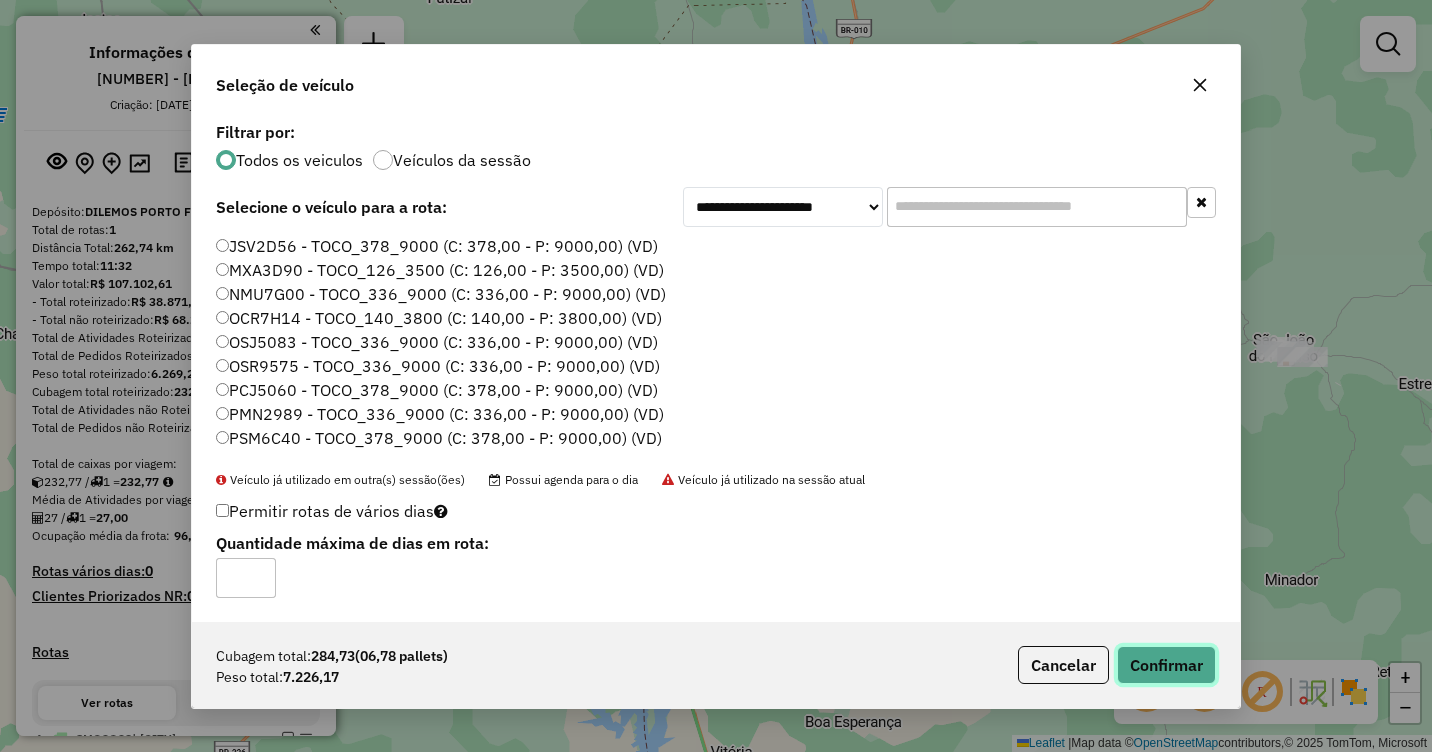 click on "Confirmar" 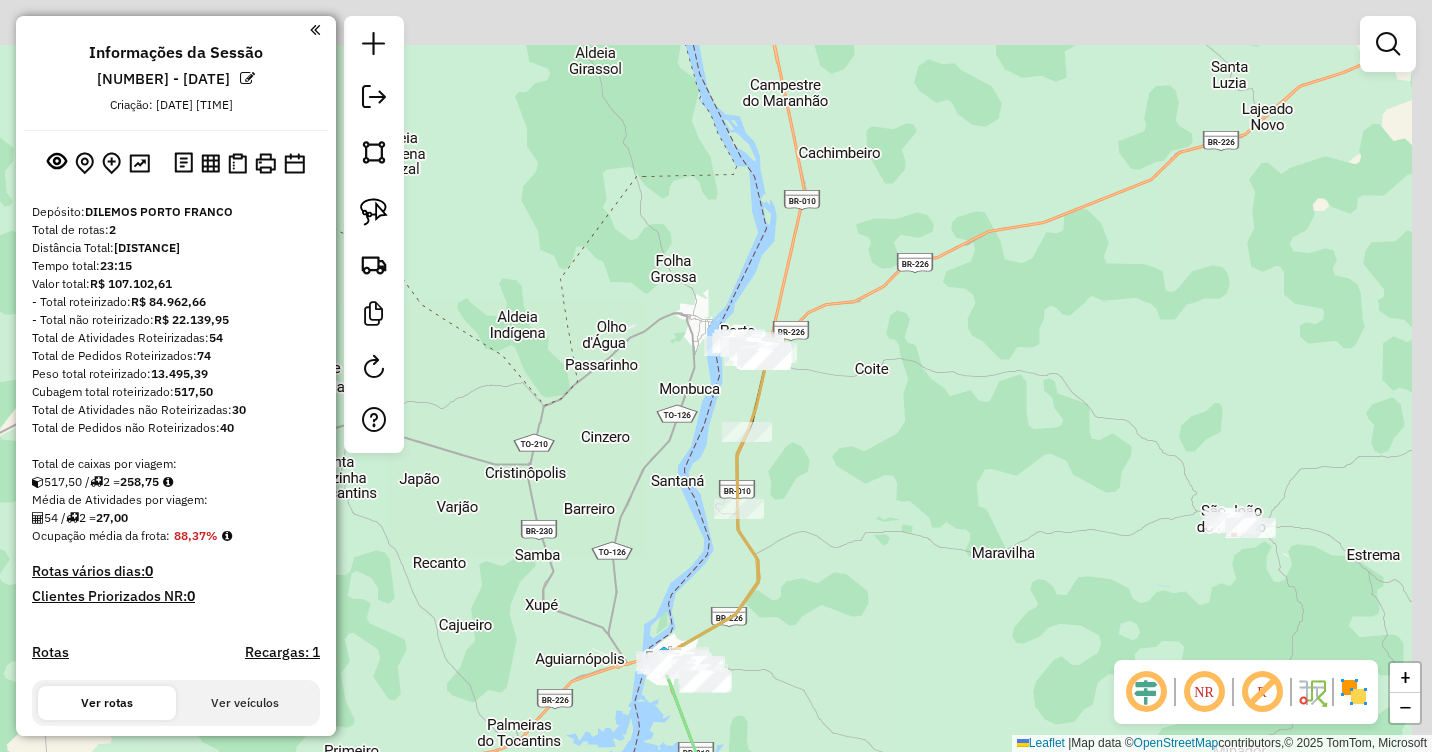 drag, startPoint x: 937, startPoint y: 273, endPoint x: 876, endPoint y: 468, distance: 204.31837 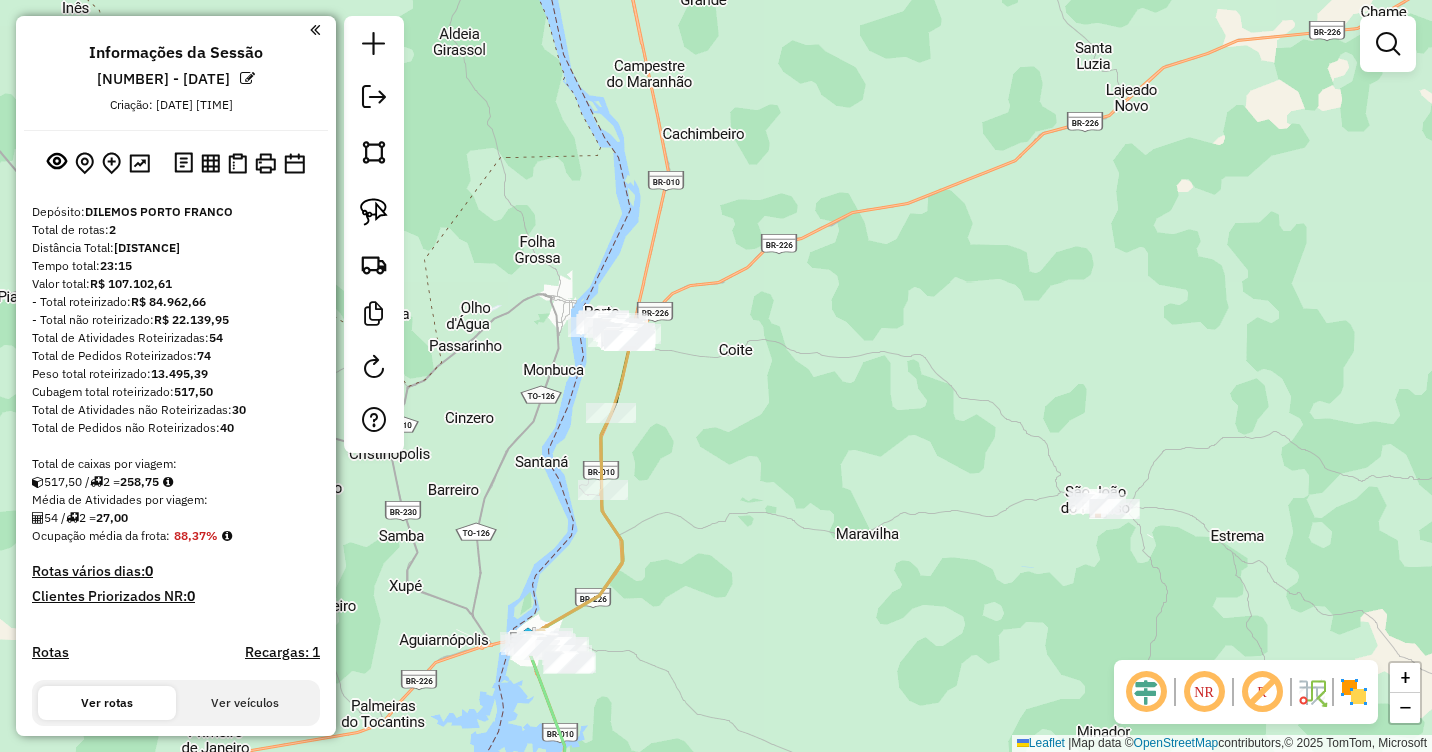 drag, startPoint x: 1145, startPoint y: 495, endPoint x: 1018, endPoint y: 452, distance: 134.08206 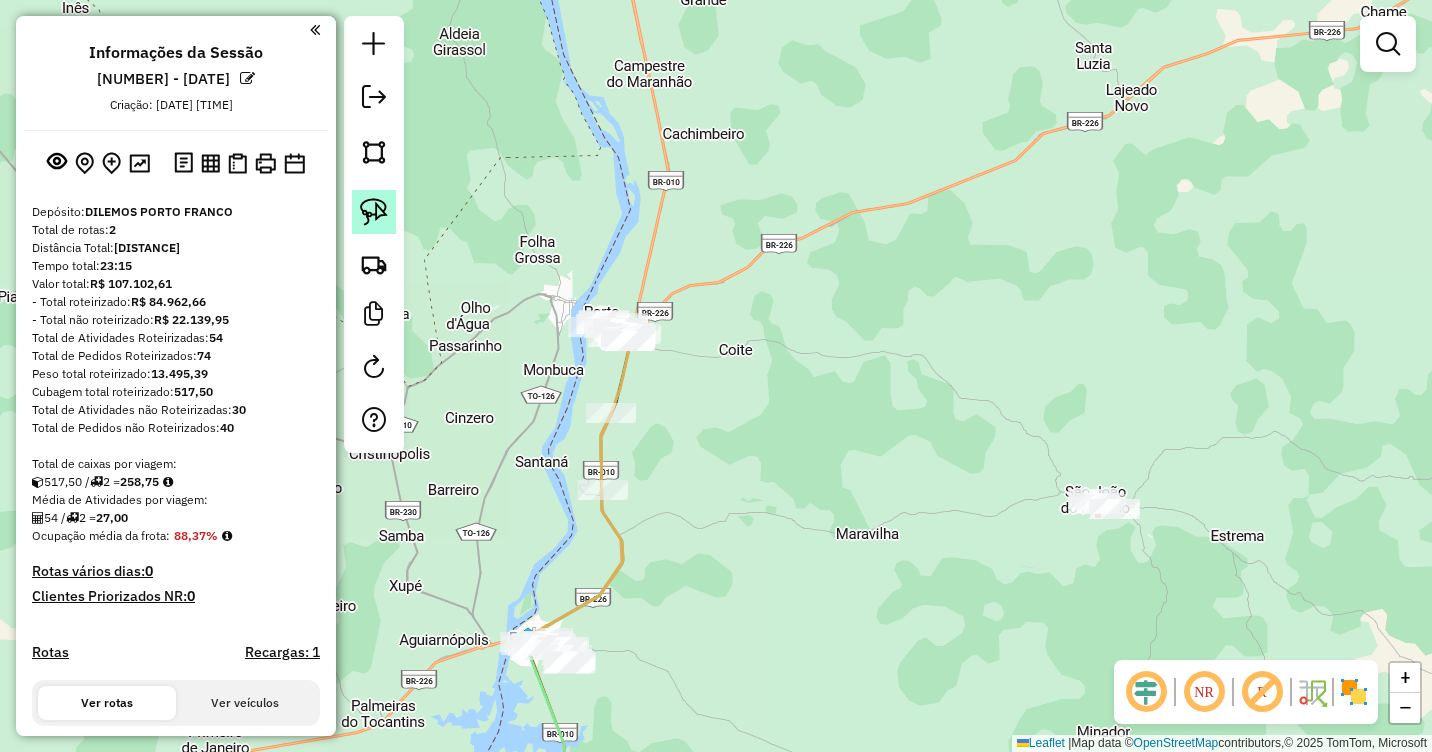 click 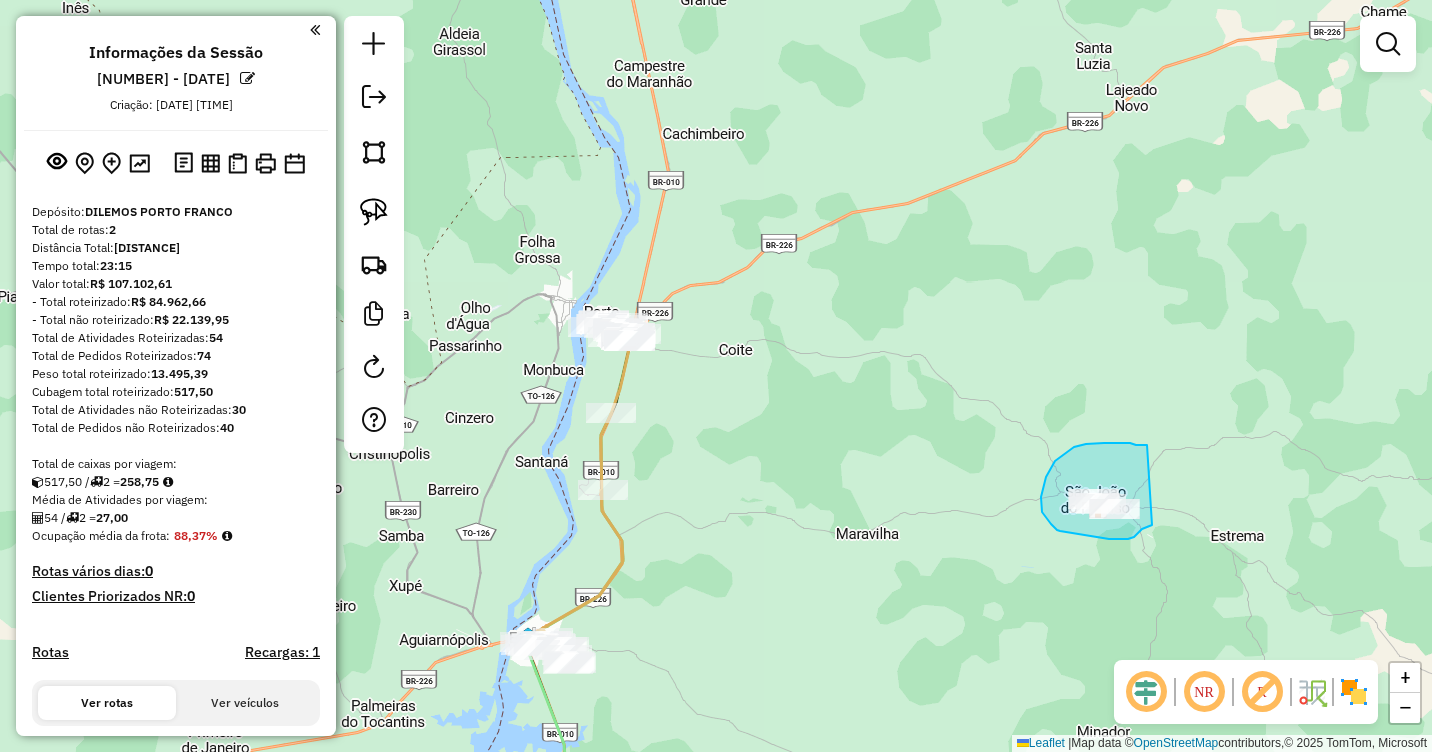 drag, startPoint x: 1142, startPoint y: 445, endPoint x: 1160, endPoint y: 521, distance: 78.10249 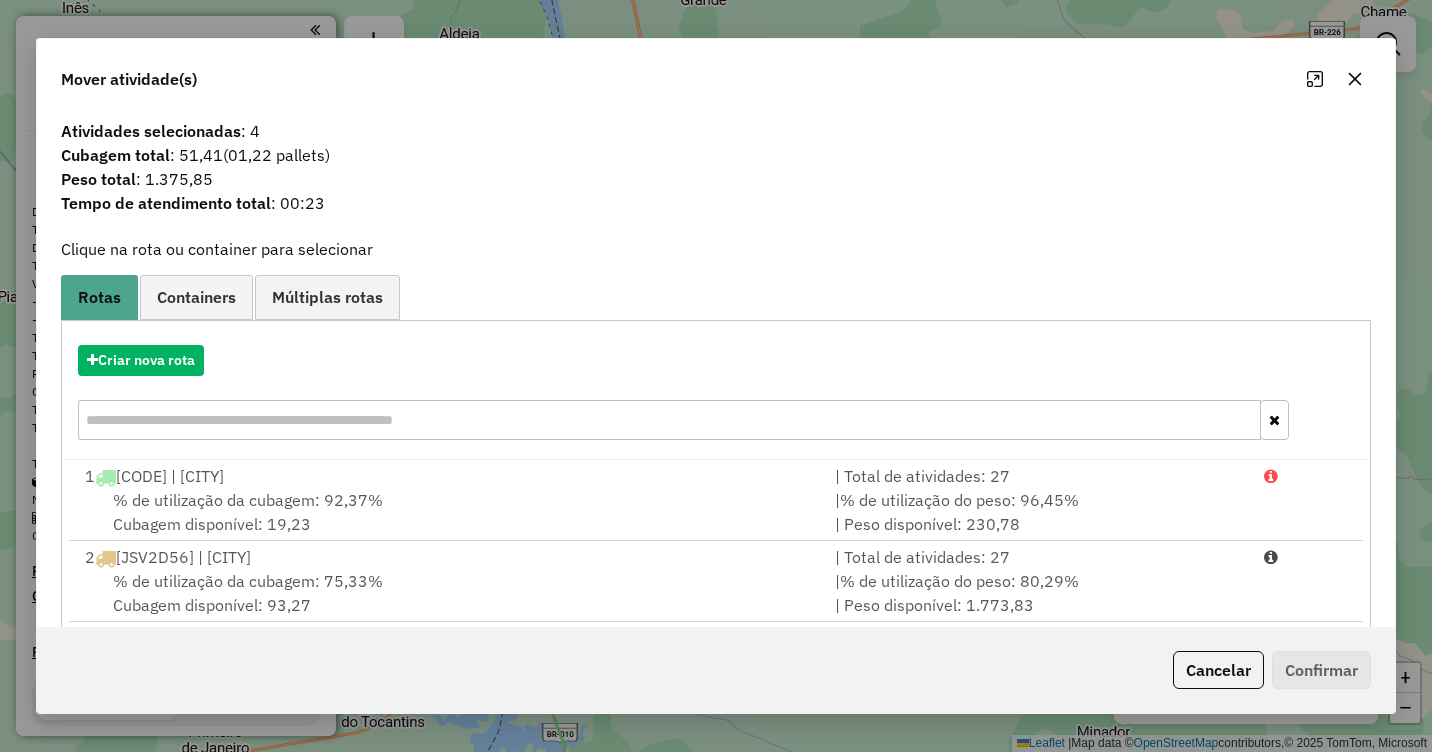 click 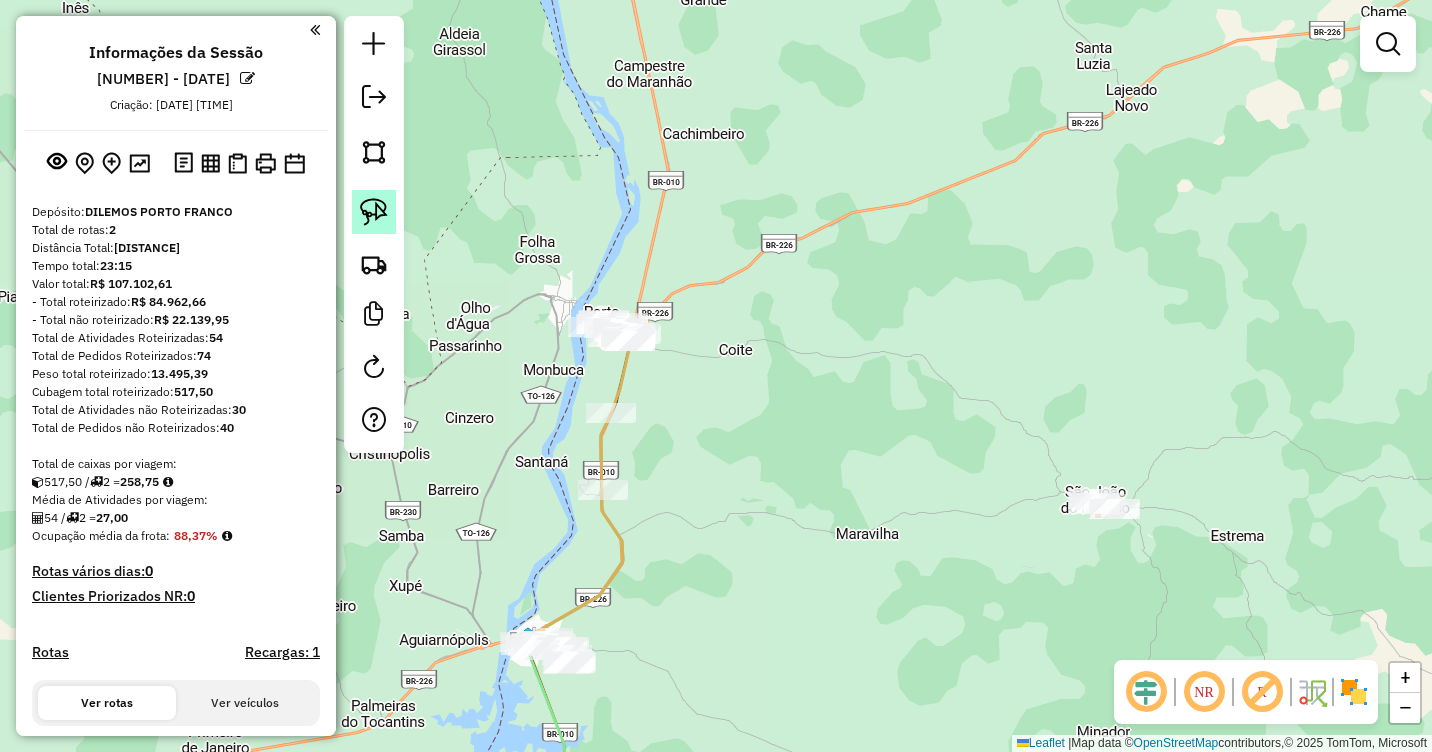click 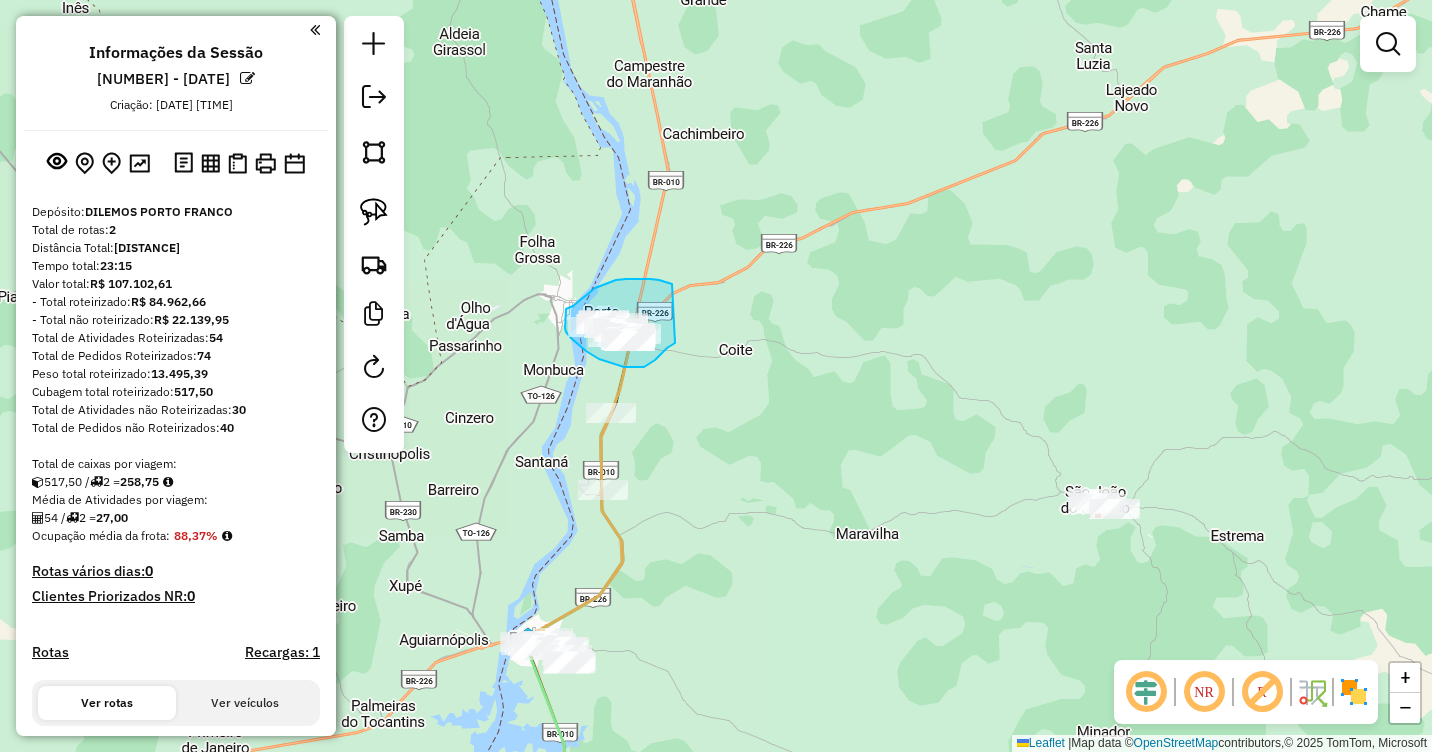 drag, startPoint x: 672, startPoint y: 284, endPoint x: 675, endPoint y: 343, distance: 59.07622 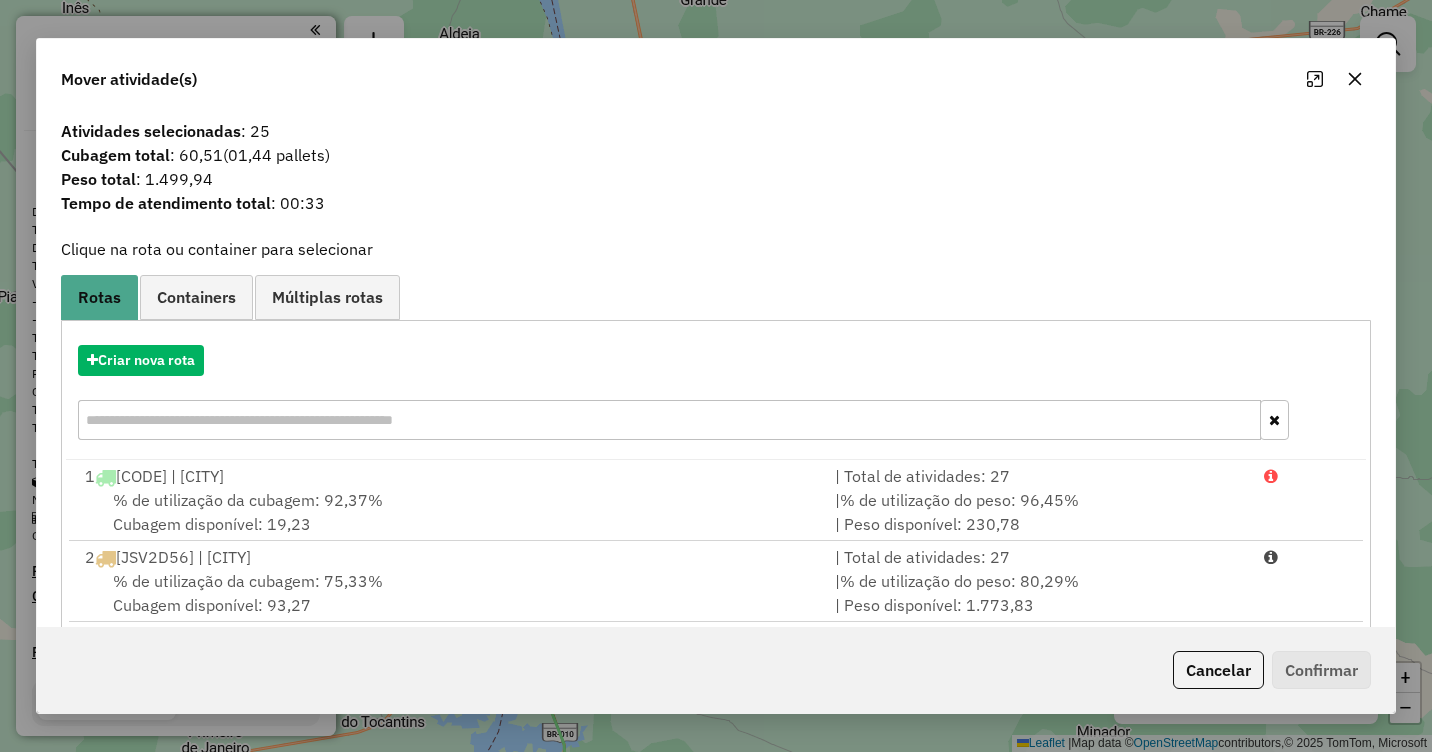 click 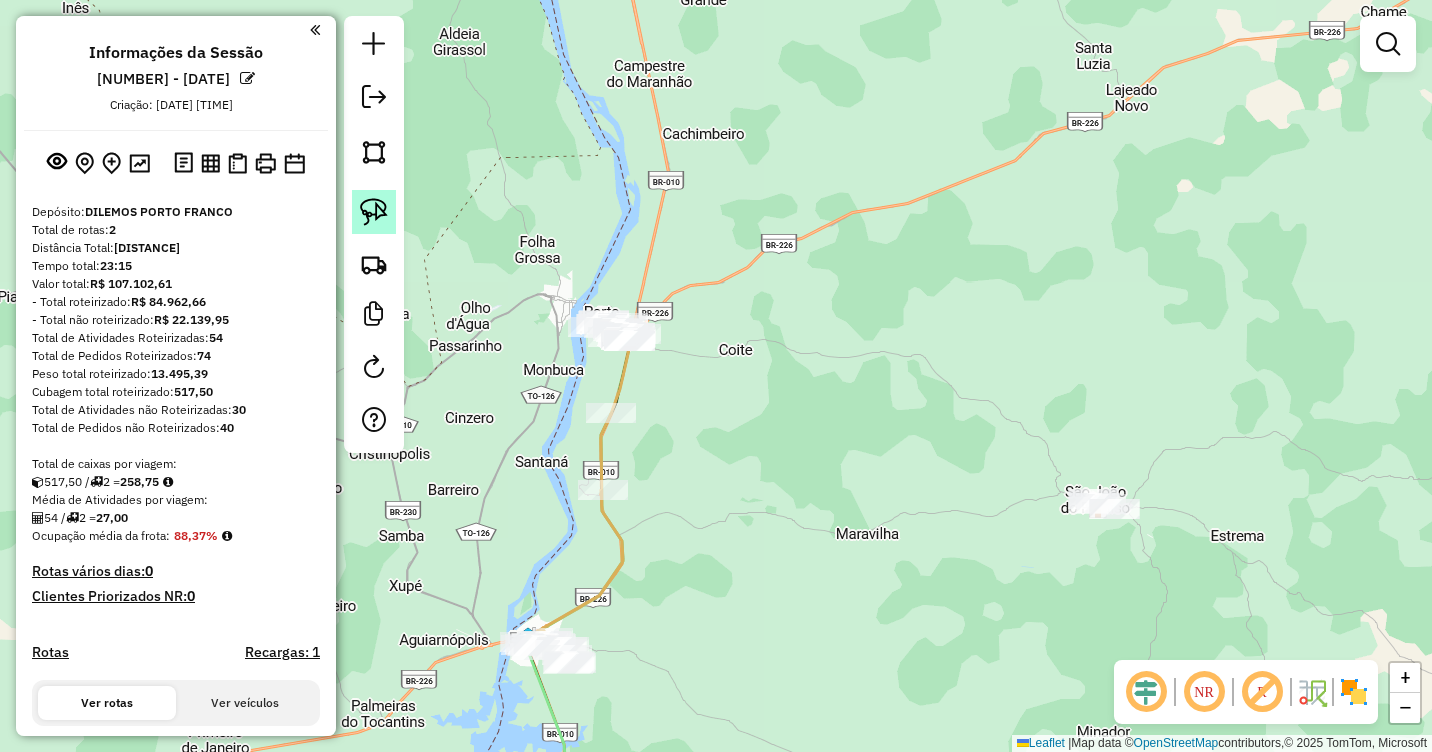 click 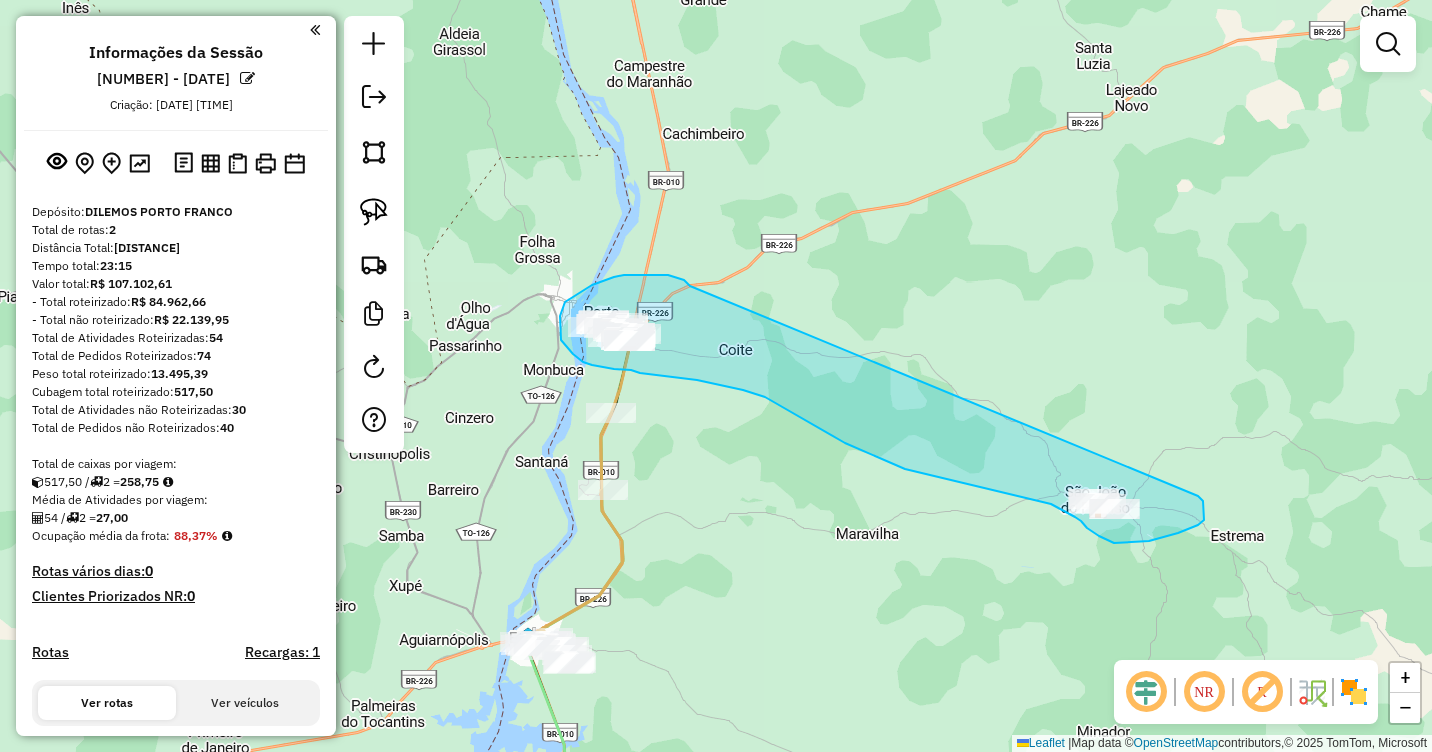 drag, startPoint x: 684, startPoint y: 280, endPoint x: 1197, endPoint y: 494, distance: 555.8462 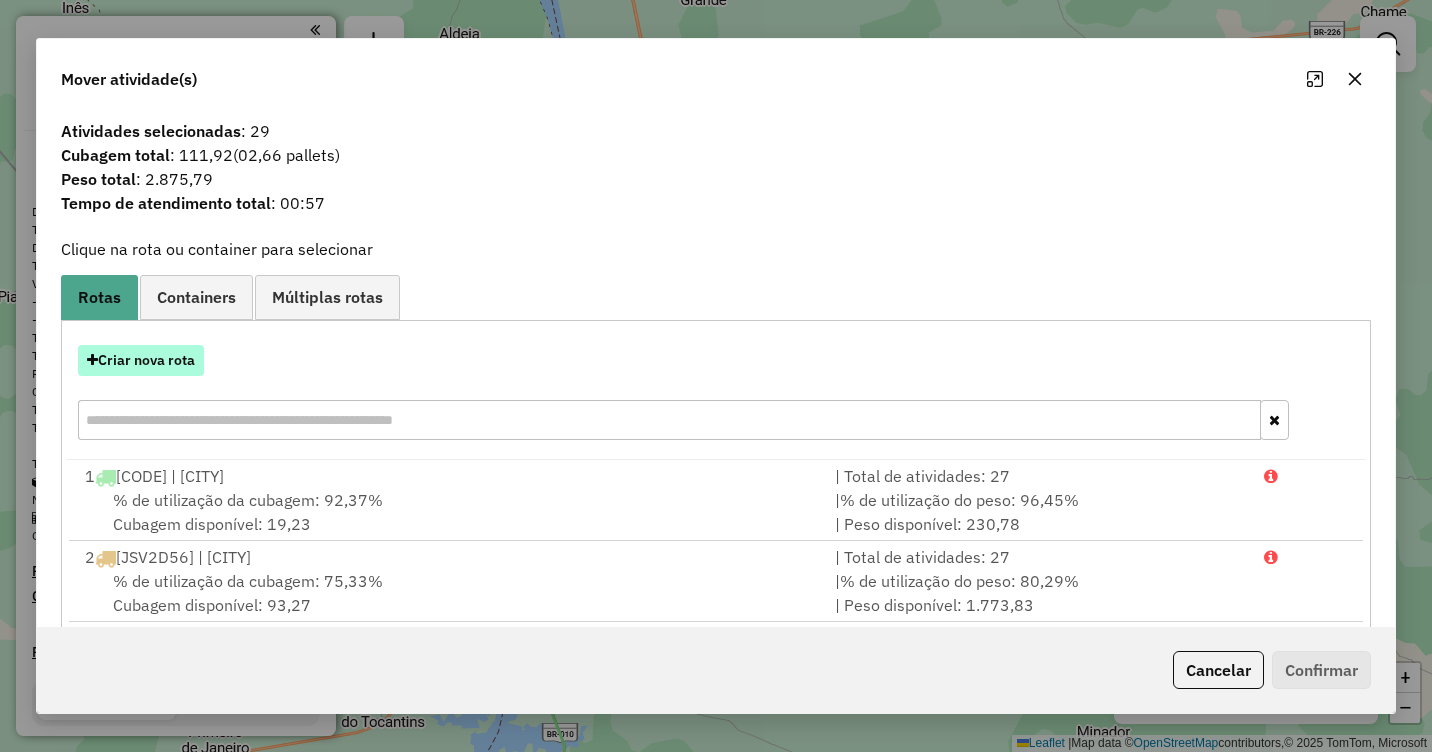 click on "Criar nova rota" at bounding box center [141, 360] 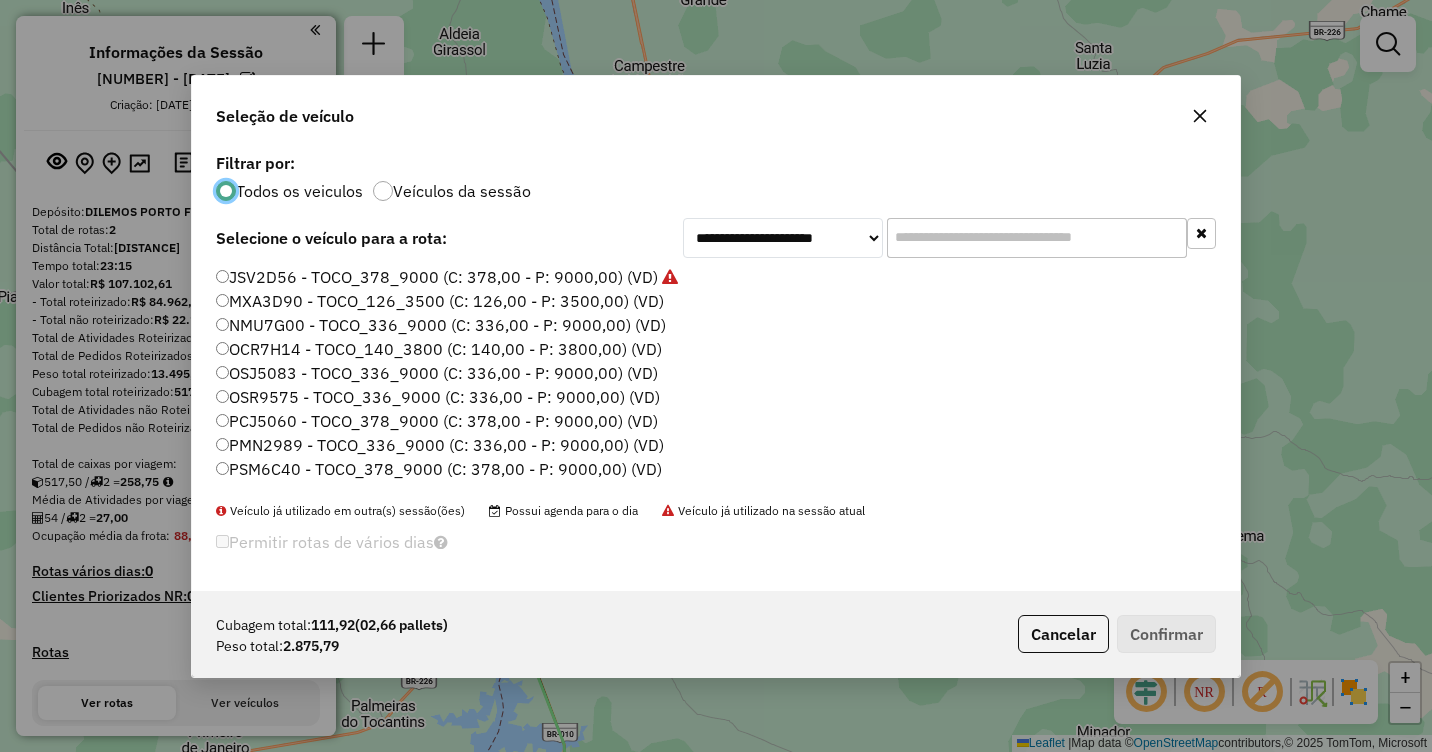 scroll, scrollTop: 11, scrollLeft: 6, axis: both 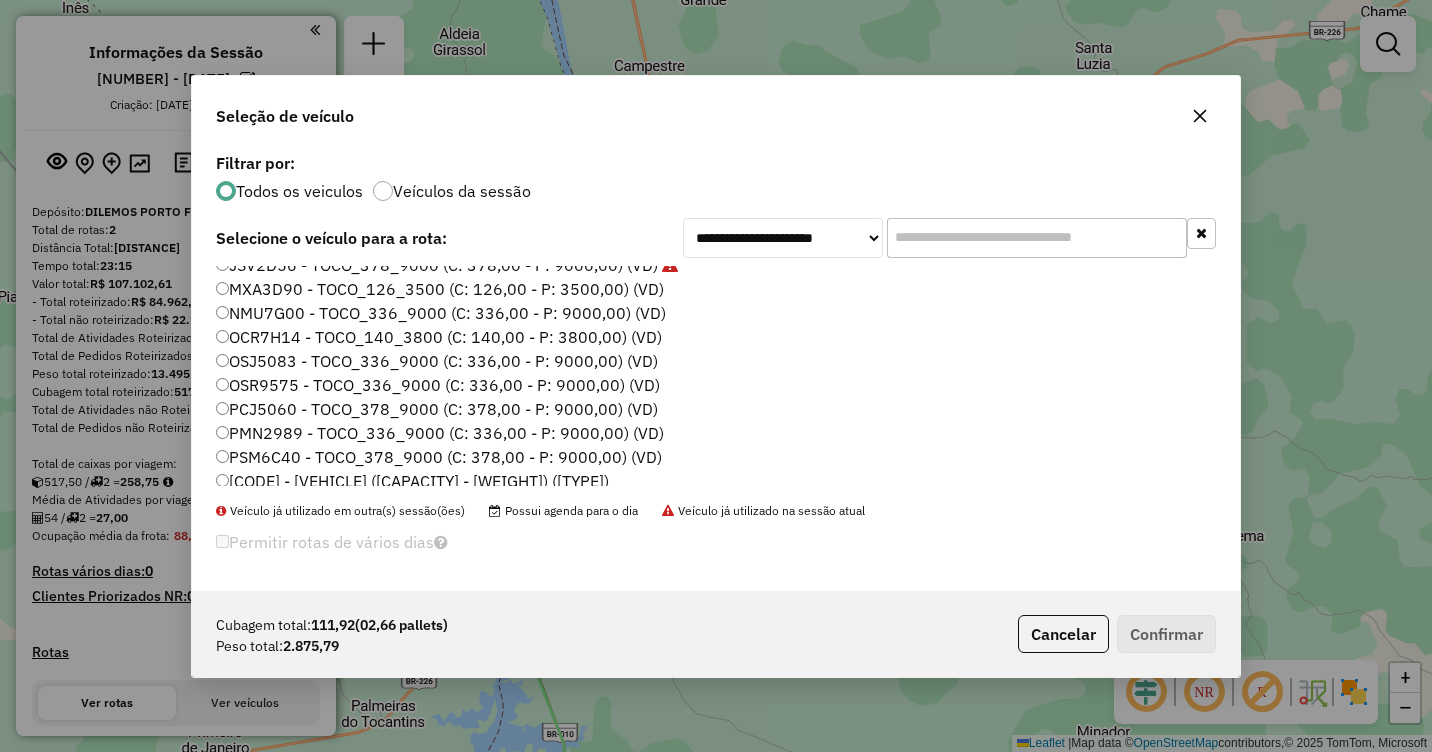 click on "OCR7H14 - TOCO_140_3800 (C: 140,00 - P: 3800,00) (VD)" 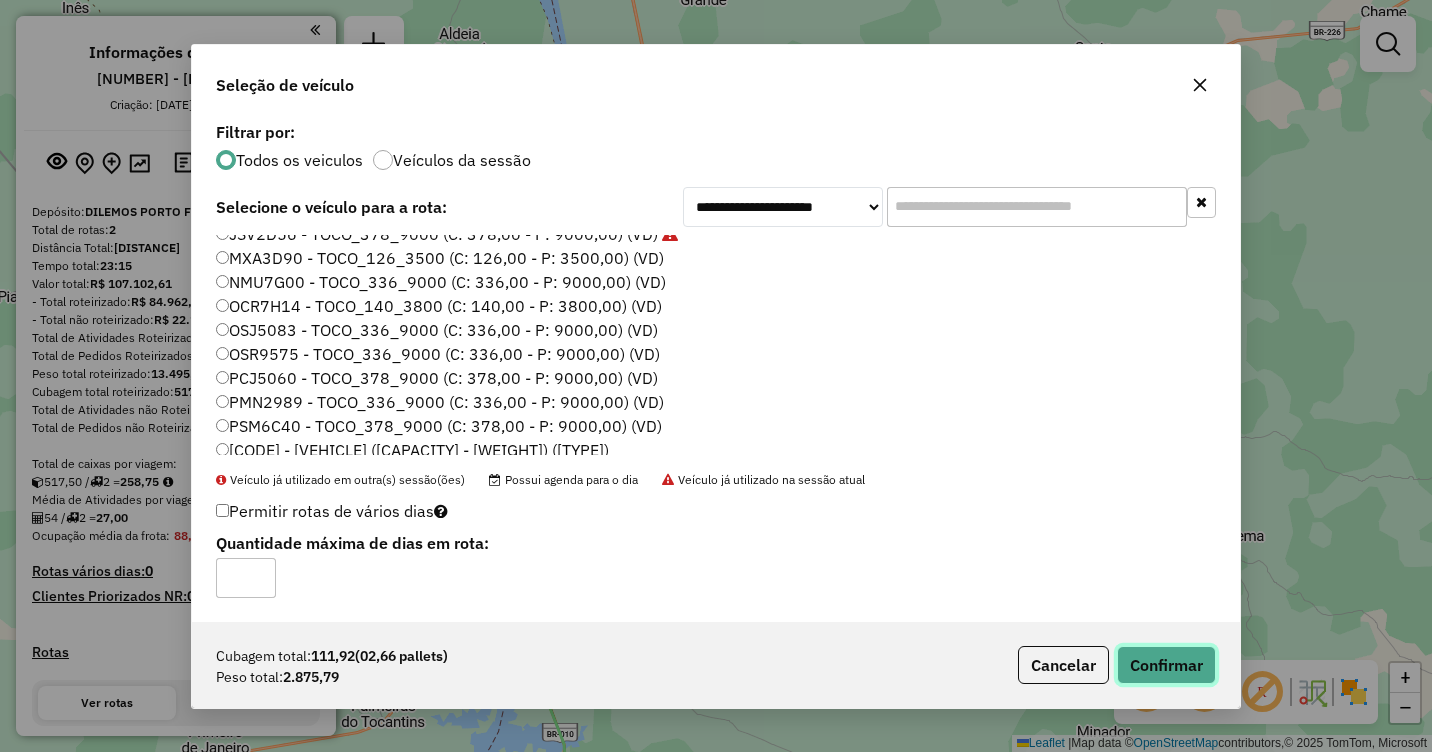 click on "Confirmar" 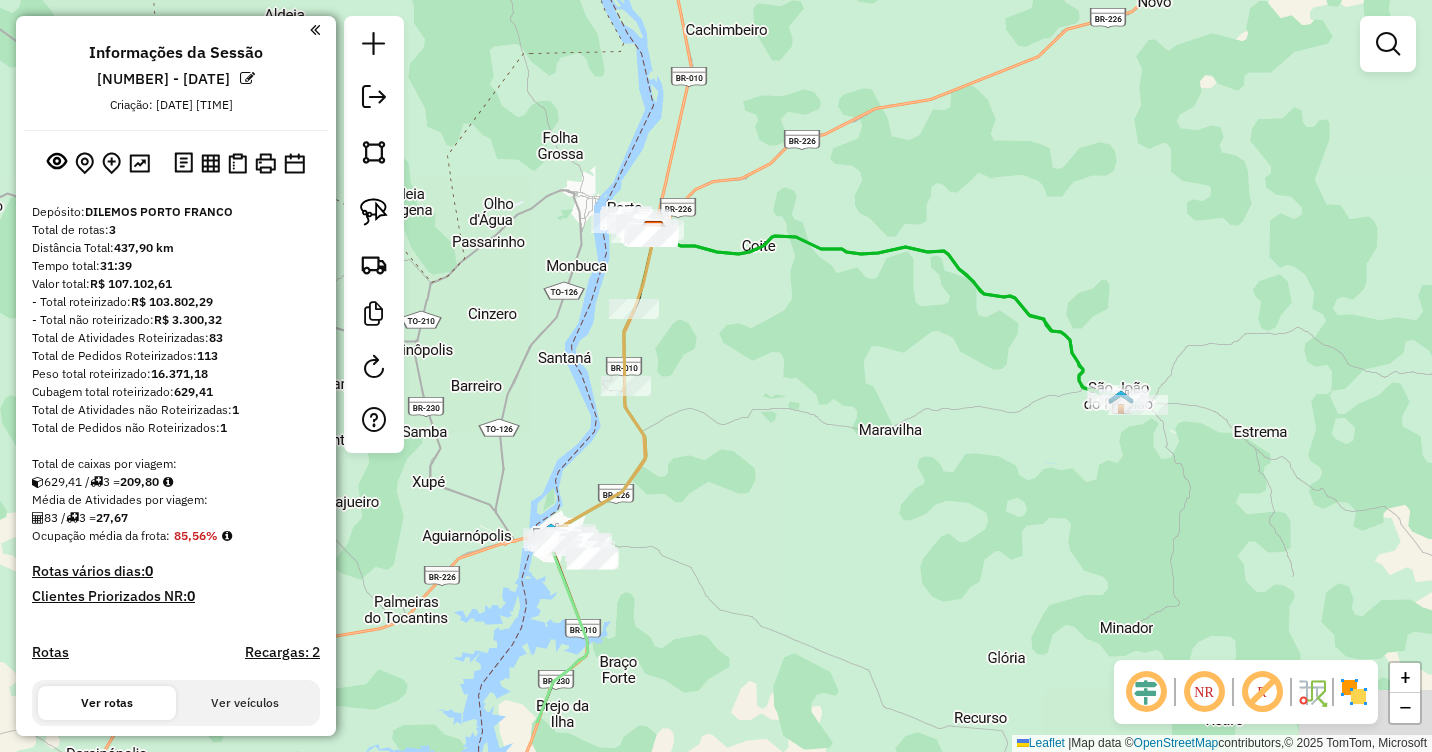 drag, startPoint x: 804, startPoint y: 527, endPoint x: 853, endPoint y: 313, distance: 219.53815 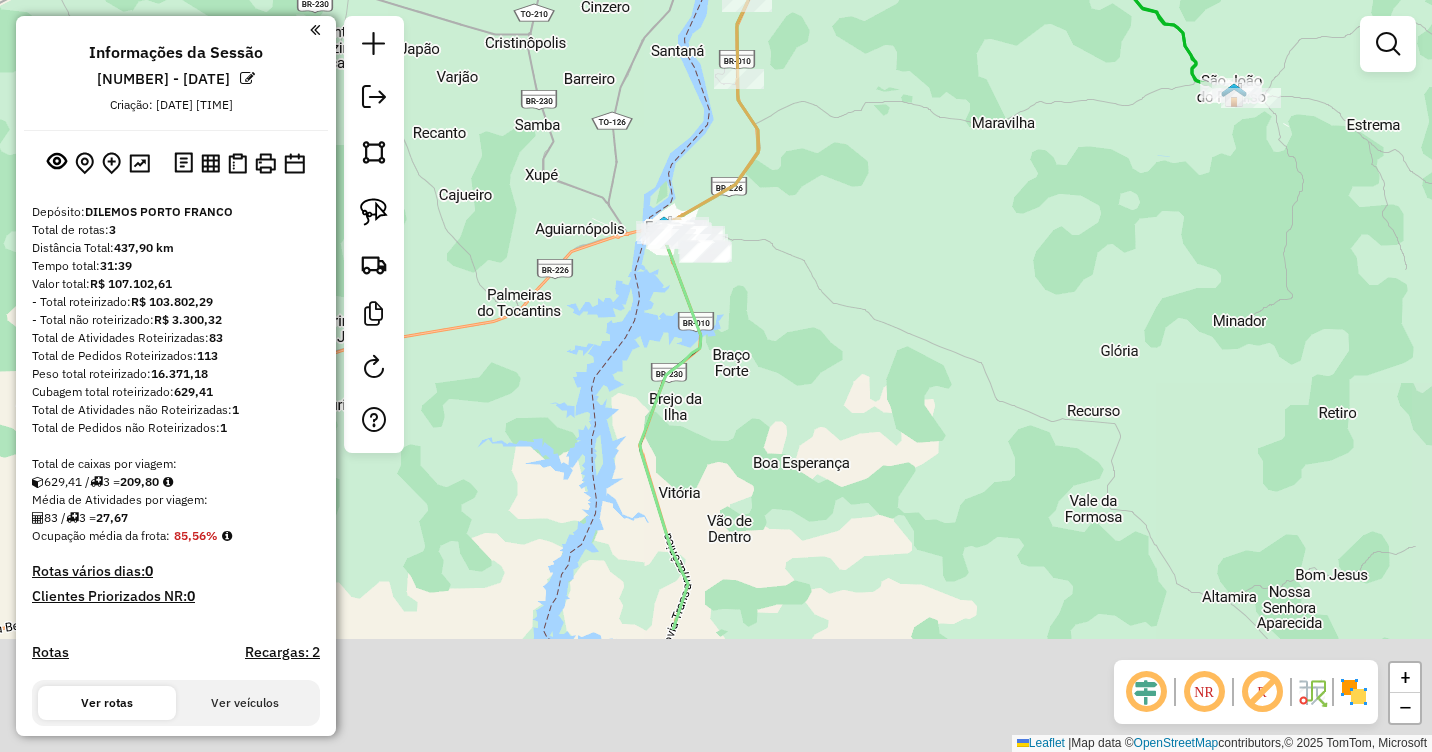 drag, startPoint x: 815, startPoint y: 442, endPoint x: 903, endPoint y: 238, distance: 222.17111 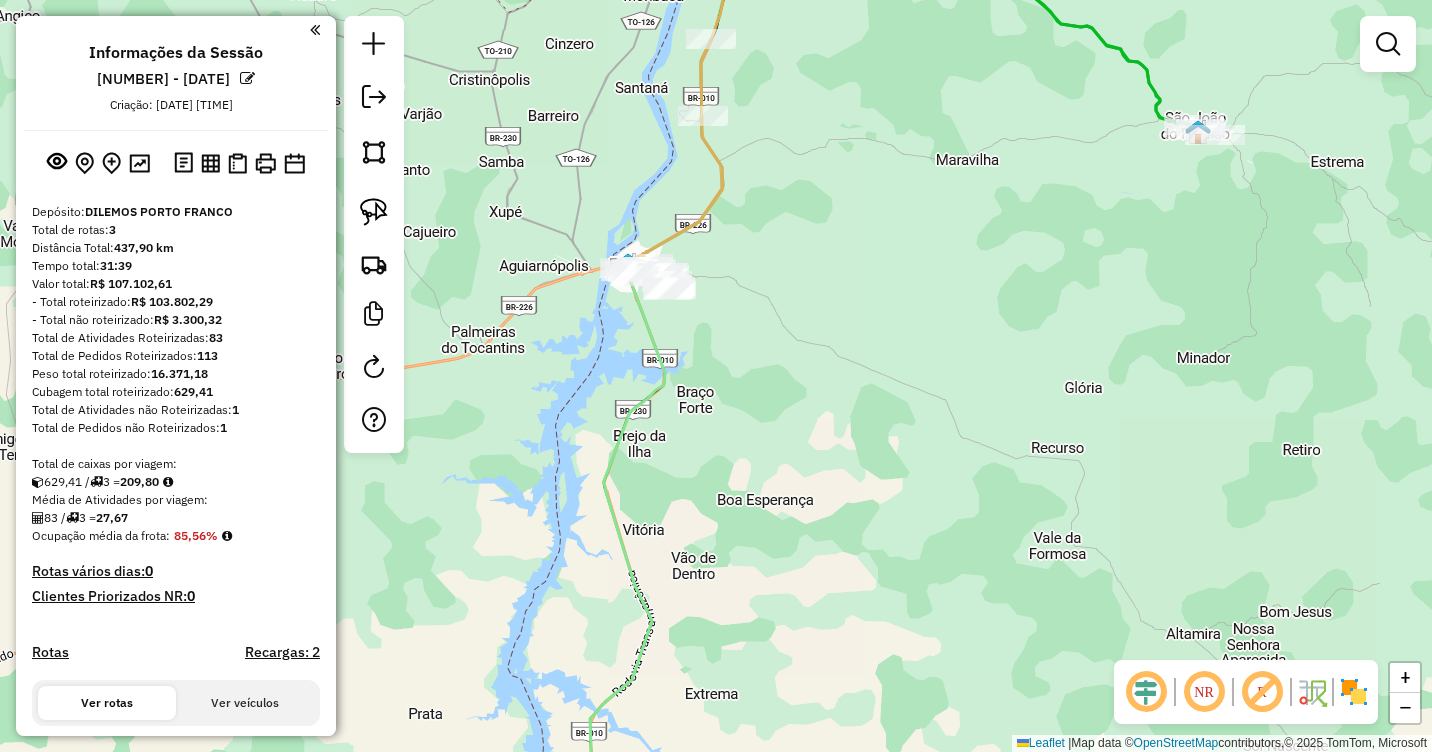 drag, startPoint x: 898, startPoint y: 241, endPoint x: 849, endPoint y: 295, distance: 72.91776 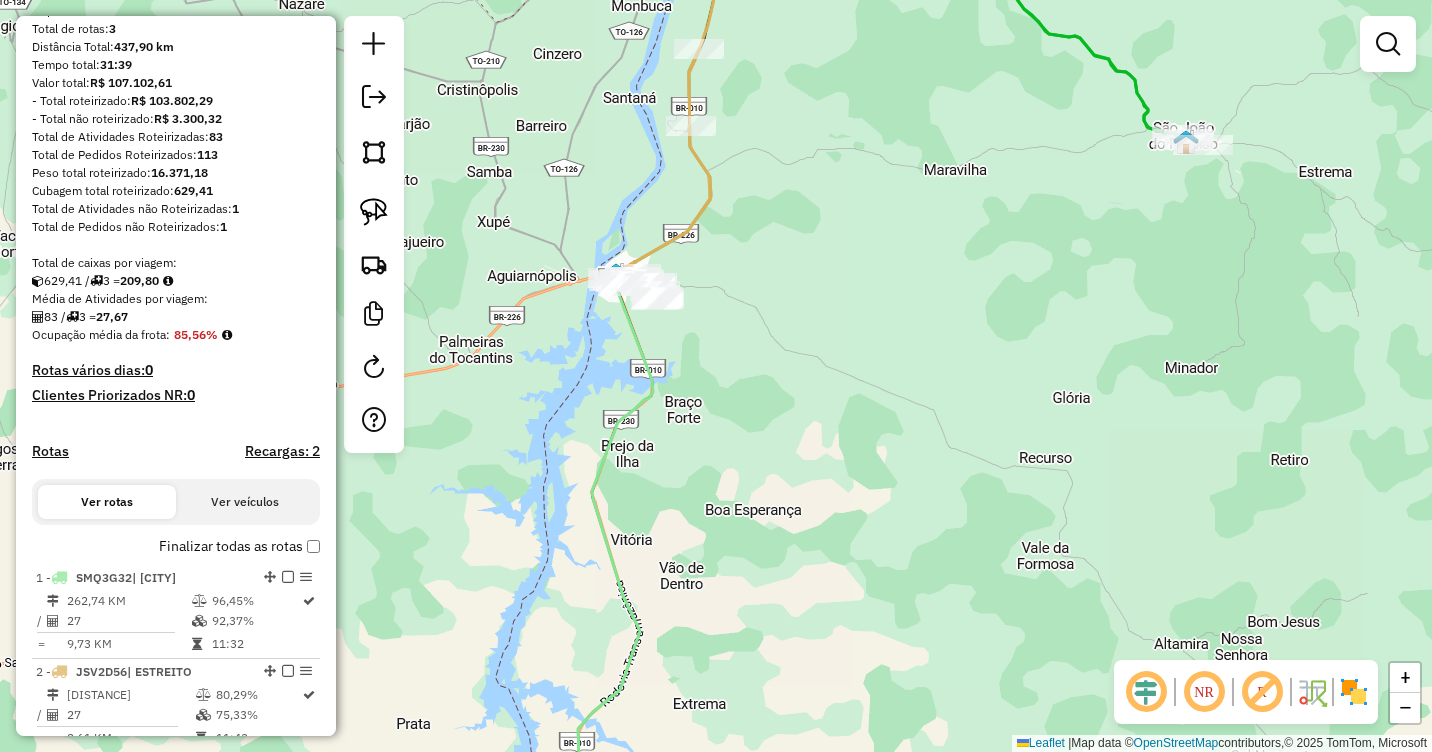 scroll, scrollTop: 400, scrollLeft: 0, axis: vertical 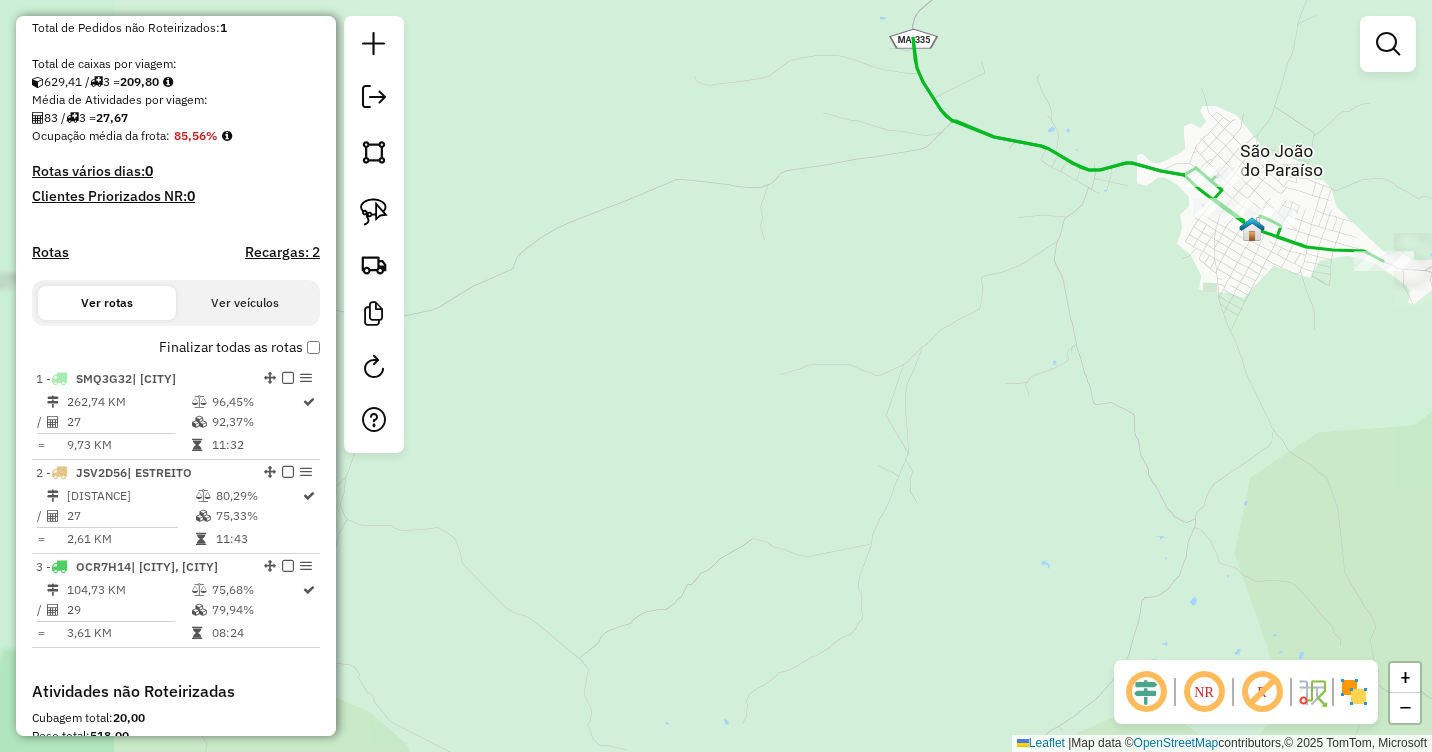drag, startPoint x: 1076, startPoint y: 172, endPoint x: 1306, endPoint y: 296, distance: 261.29675 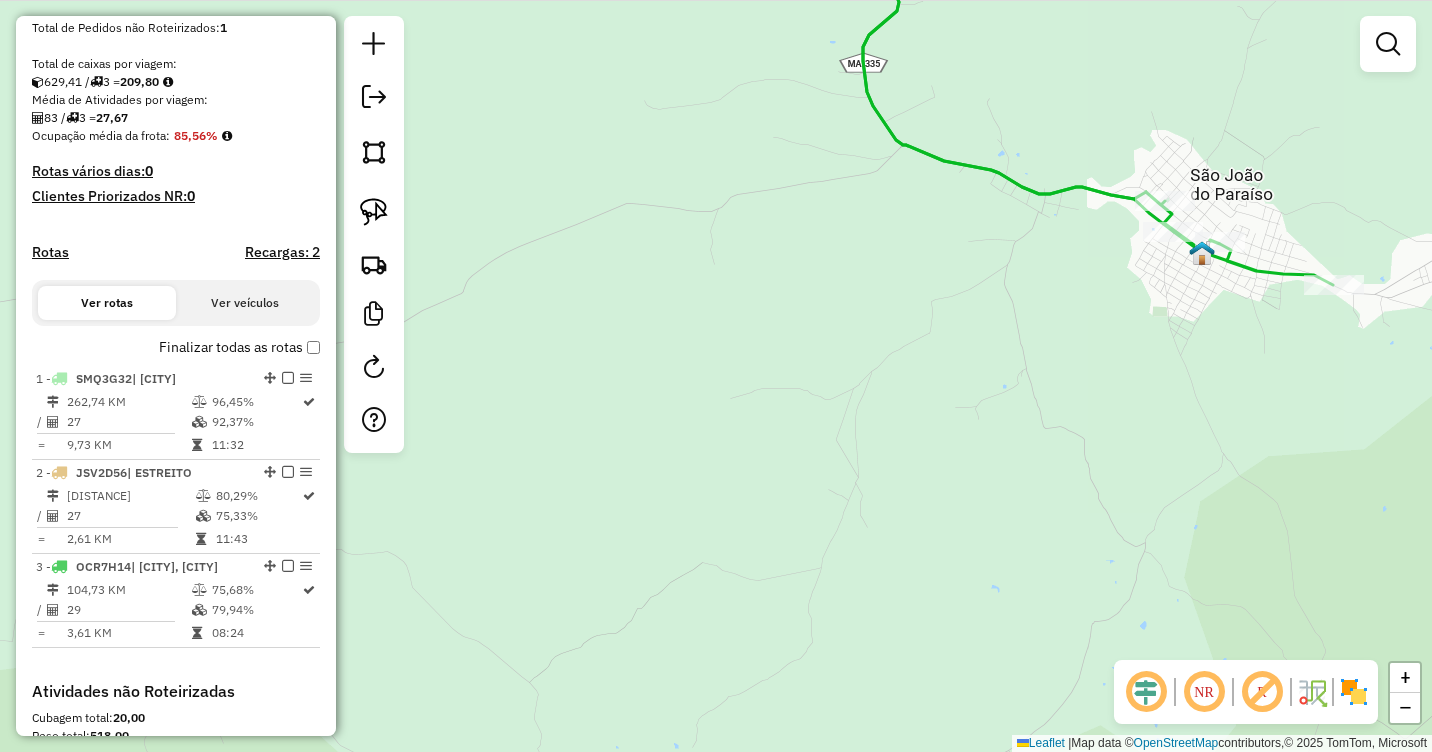 drag, startPoint x: 1276, startPoint y: 299, endPoint x: 1194, endPoint y: 316, distance: 83.74366 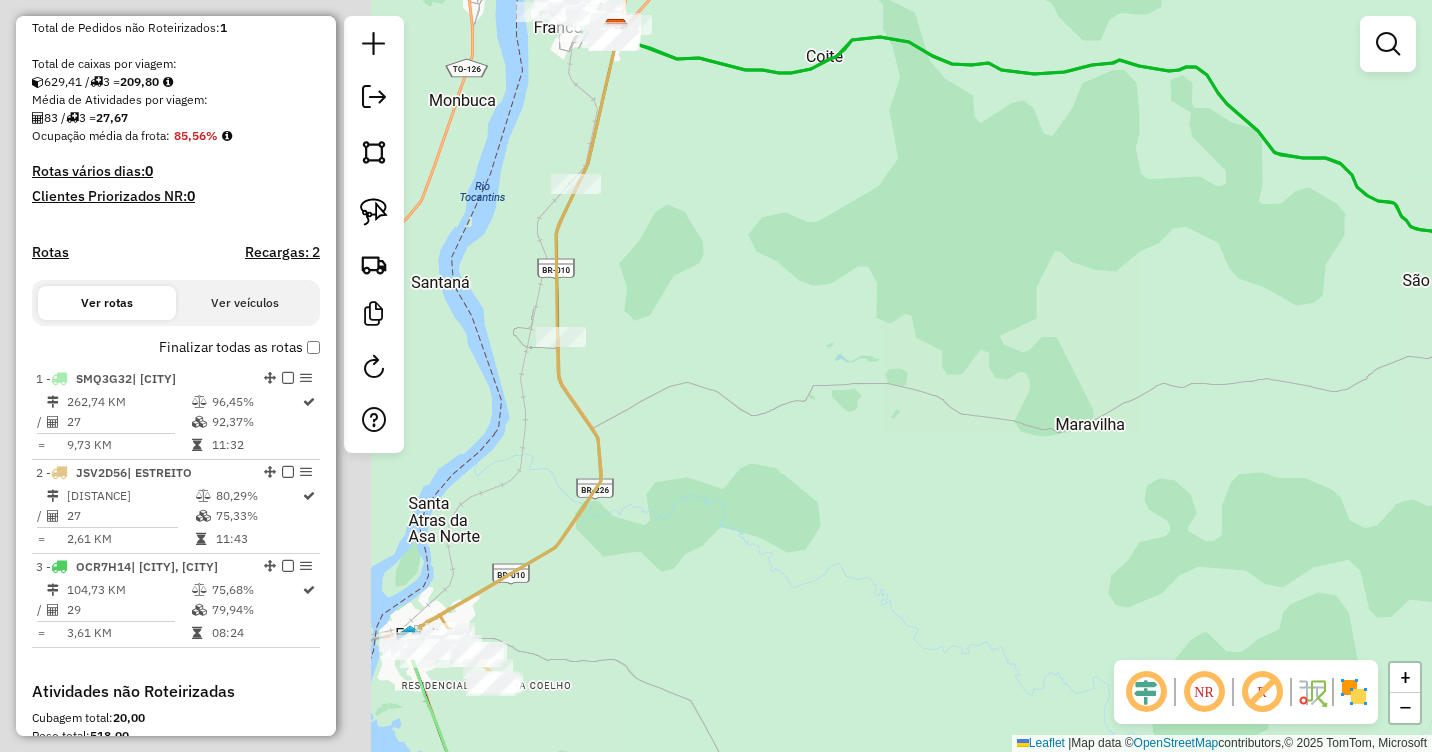 drag, startPoint x: 989, startPoint y: 311, endPoint x: 1366, endPoint y: 339, distance: 378.03836 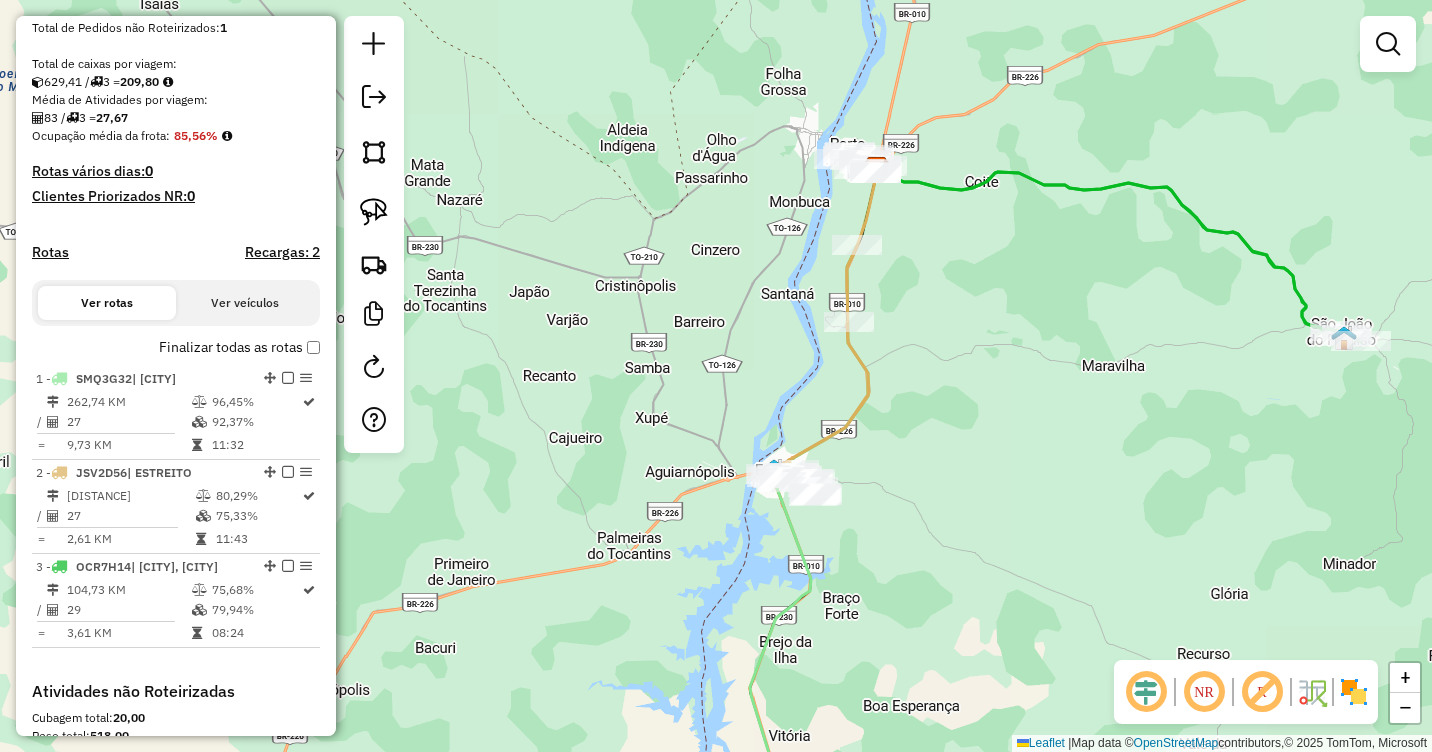 drag, startPoint x: 960, startPoint y: 251, endPoint x: 1031, endPoint y: 273, distance: 74.330345 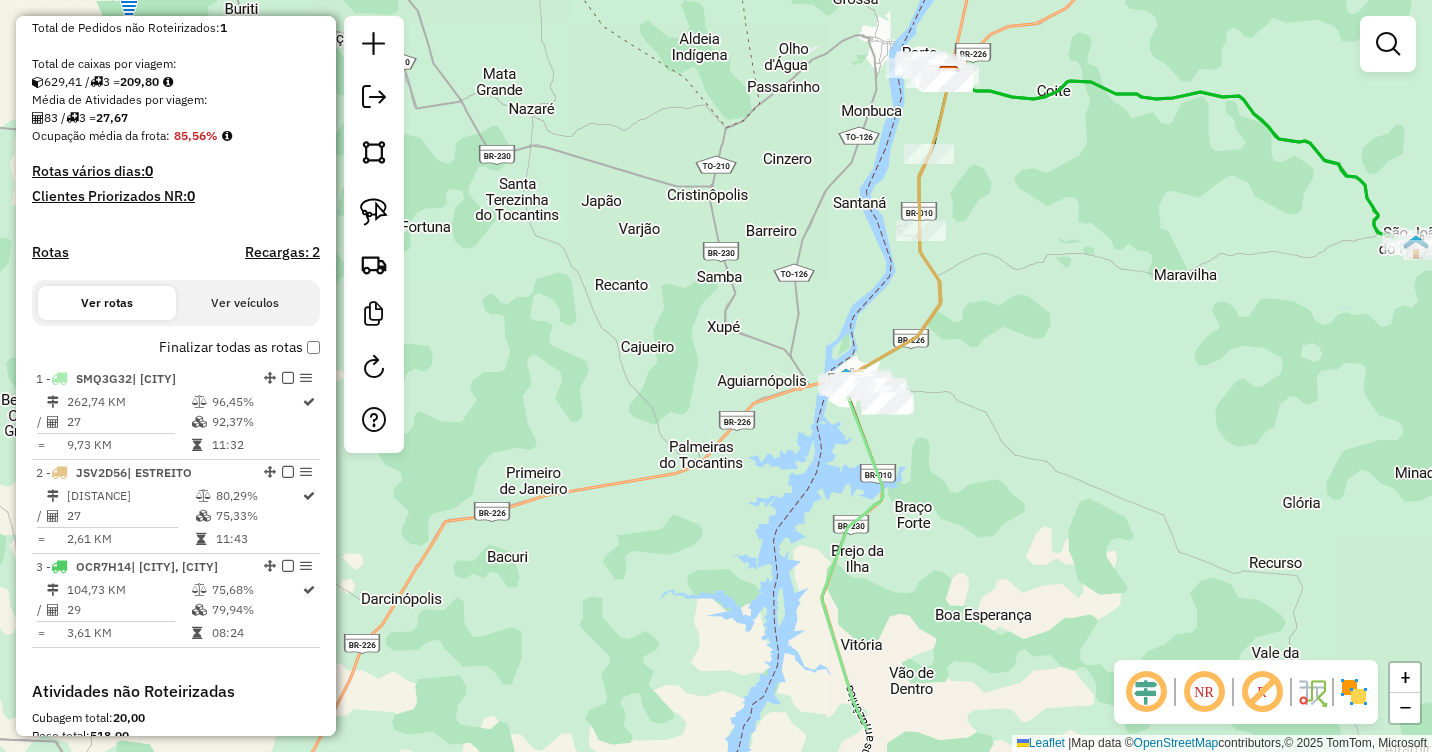drag, startPoint x: 1059, startPoint y: 333, endPoint x: 1105, endPoint y: 236, distance: 107.35455 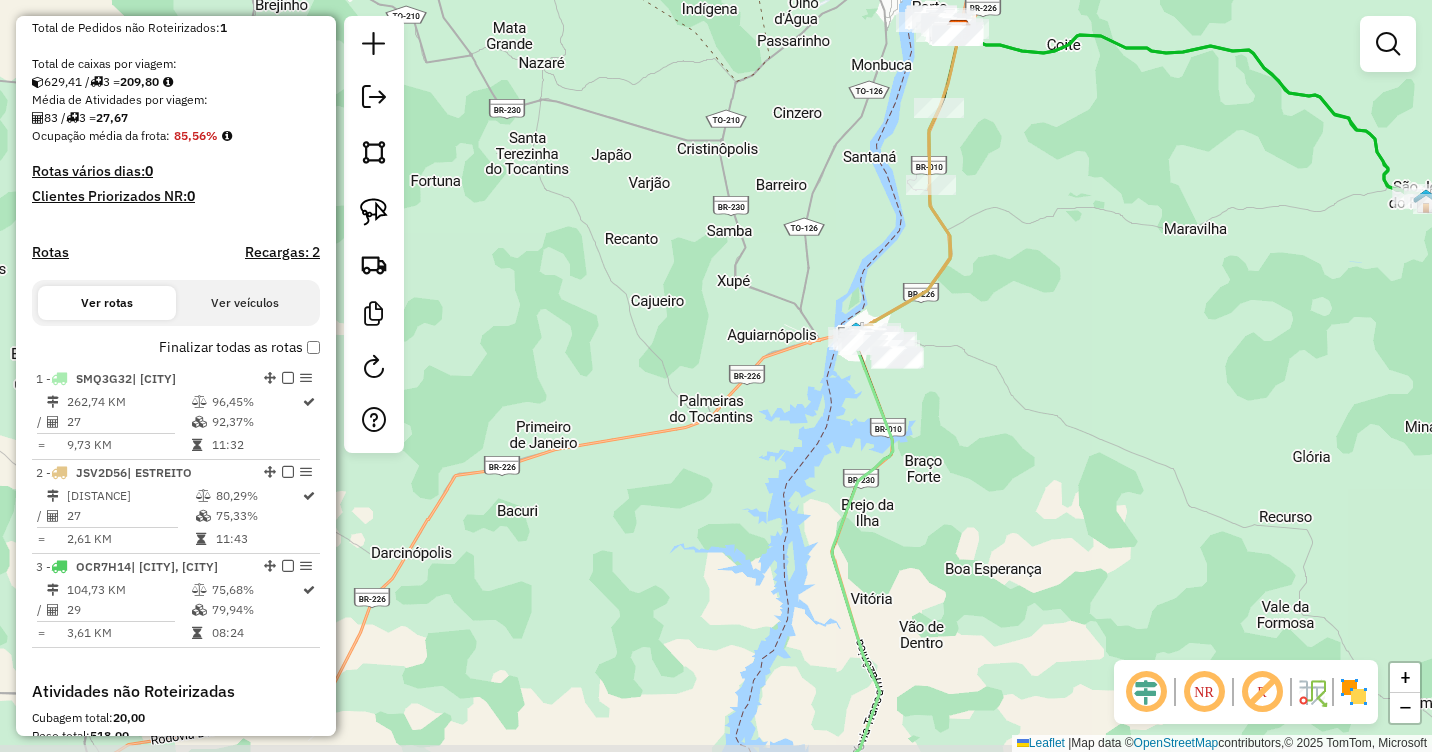 drag, startPoint x: 1070, startPoint y: 291, endPoint x: 1081, endPoint y: 241, distance: 51.1957 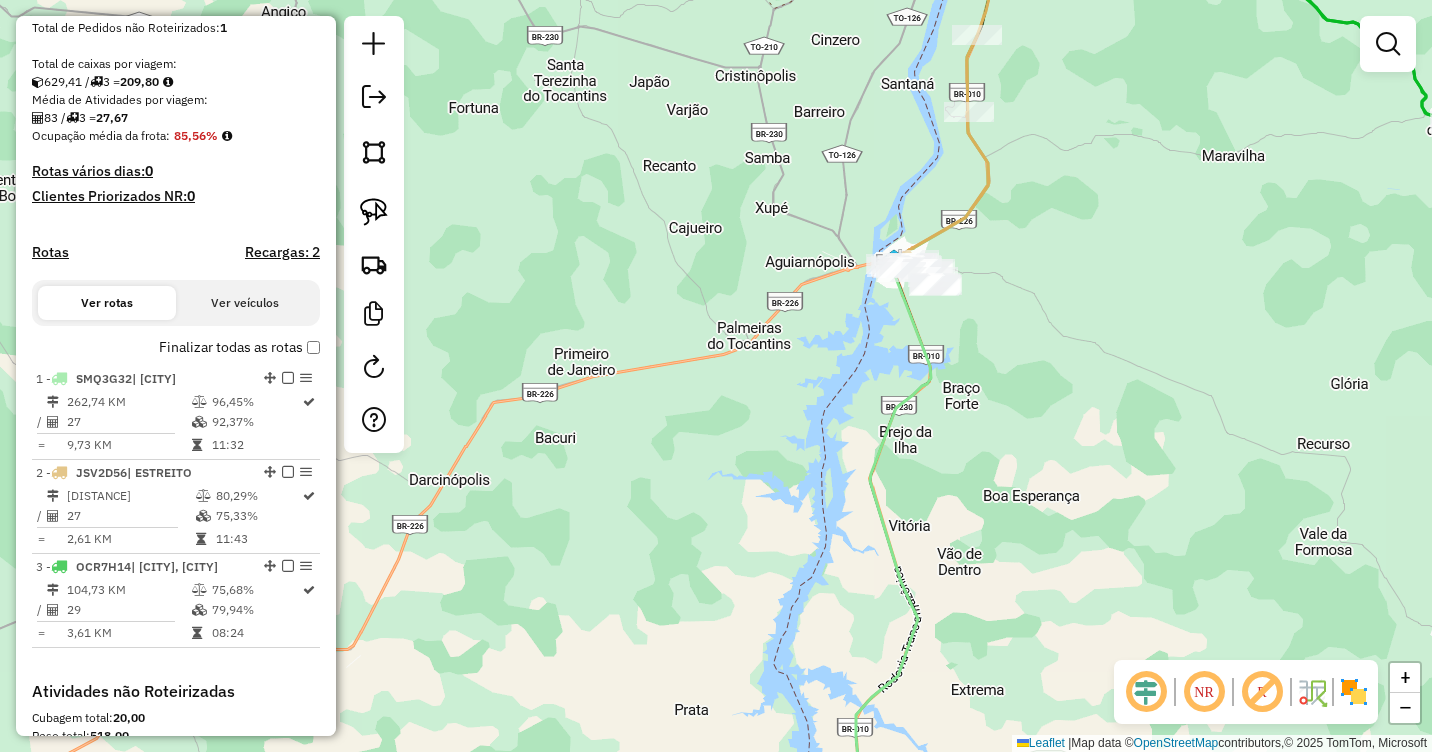 drag, startPoint x: 1082, startPoint y: 240, endPoint x: 1119, endPoint y: 171, distance: 78.29432 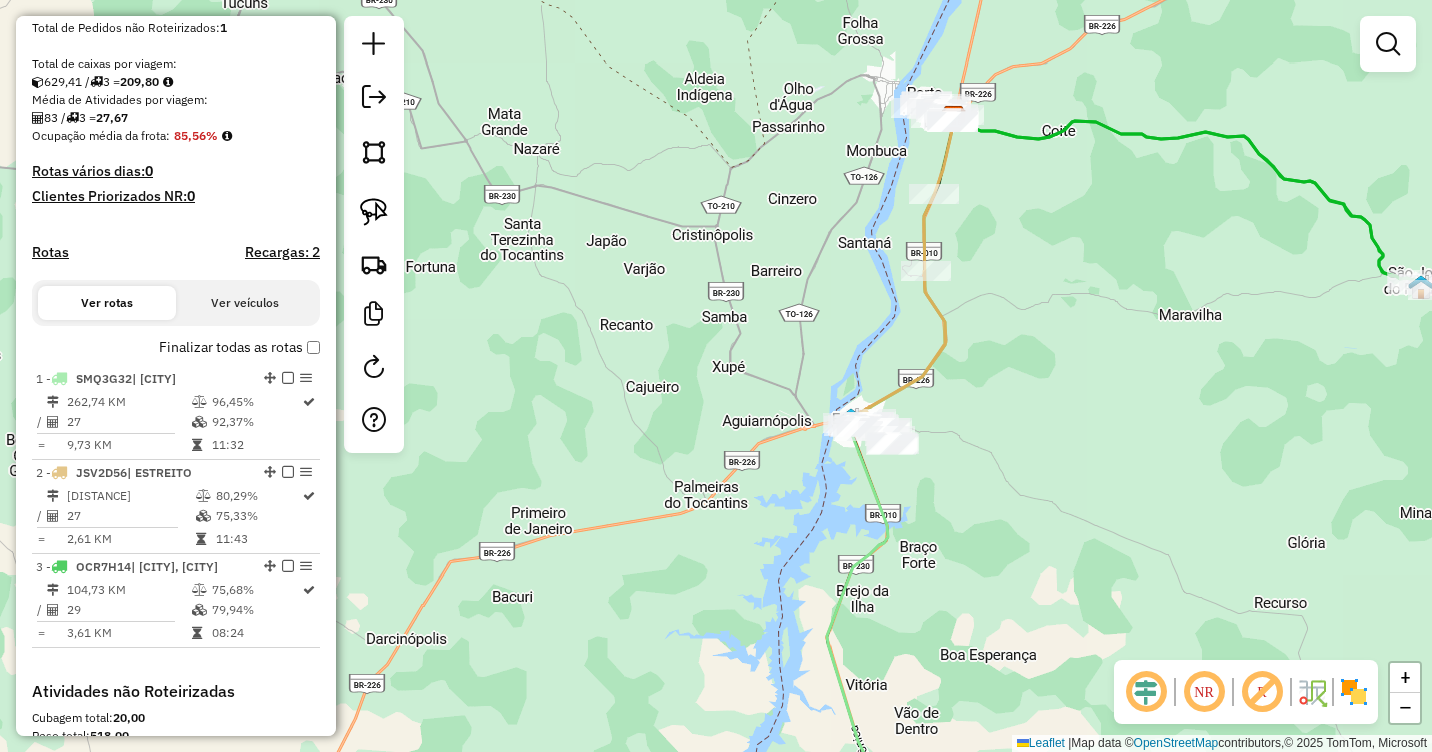 drag, startPoint x: 1128, startPoint y: 173, endPoint x: 1085, endPoint y: 332, distance: 164.71187 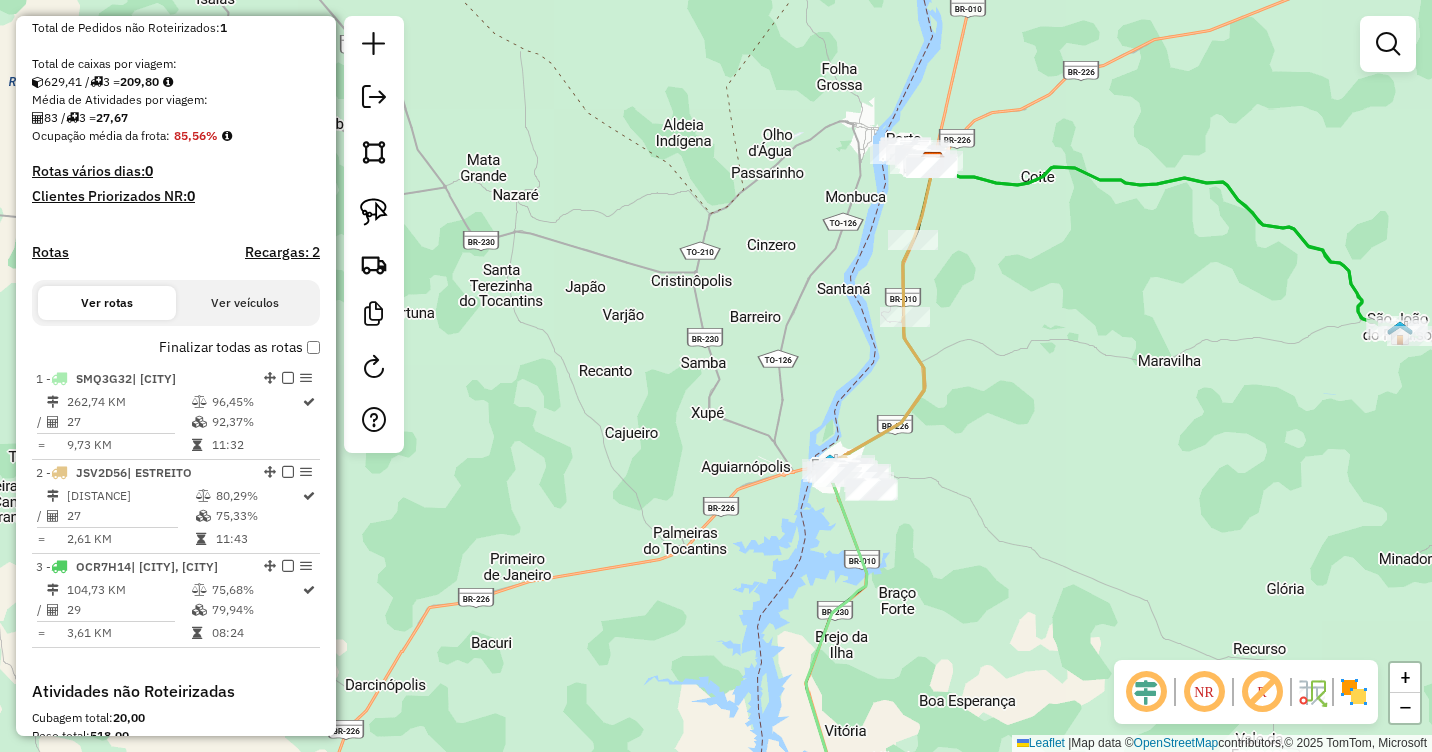 drag, startPoint x: 1165, startPoint y: 259, endPoint x: 1140, endPoint y: 312, distance: 58.60034 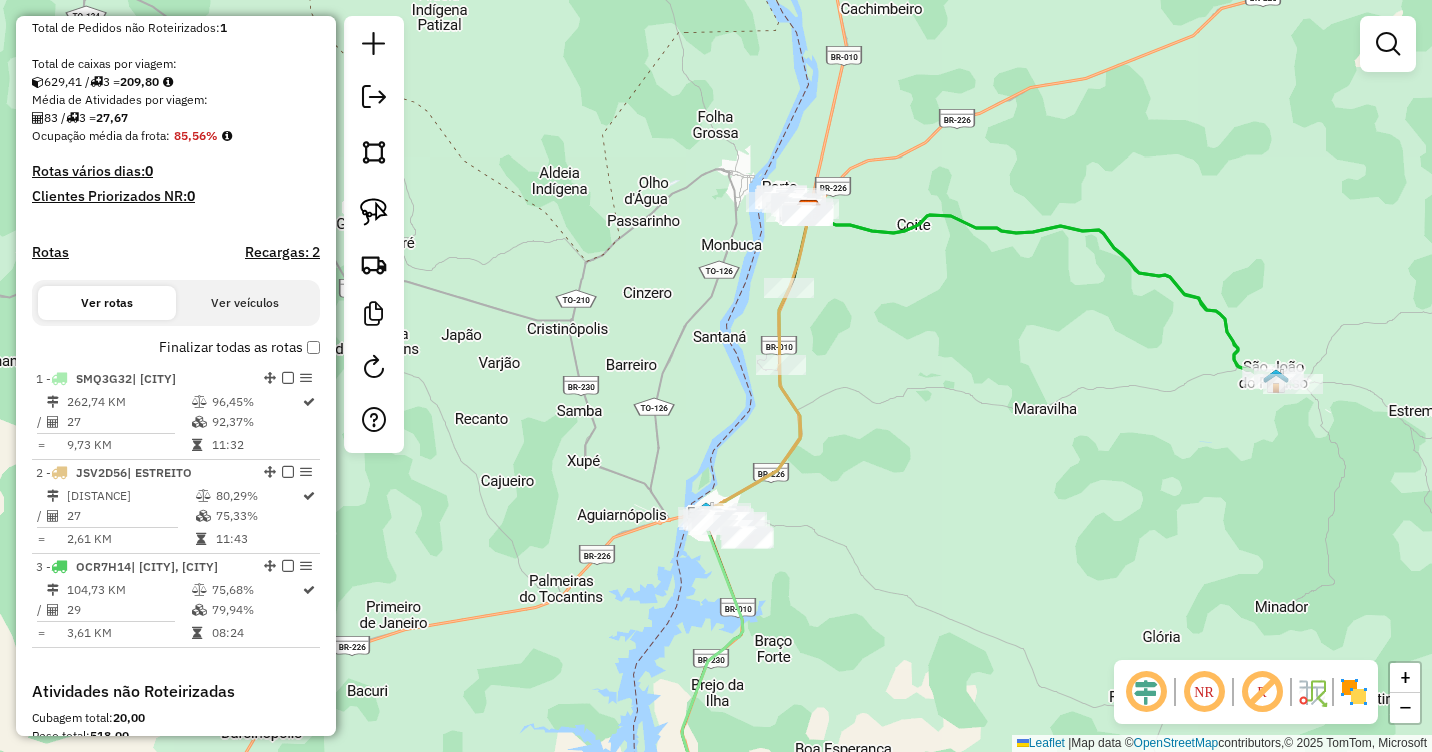 drag, startPoint x: 1090, startPoint y: 310, endPoint x: 938, endPoint y: 430, distance: 193.6595 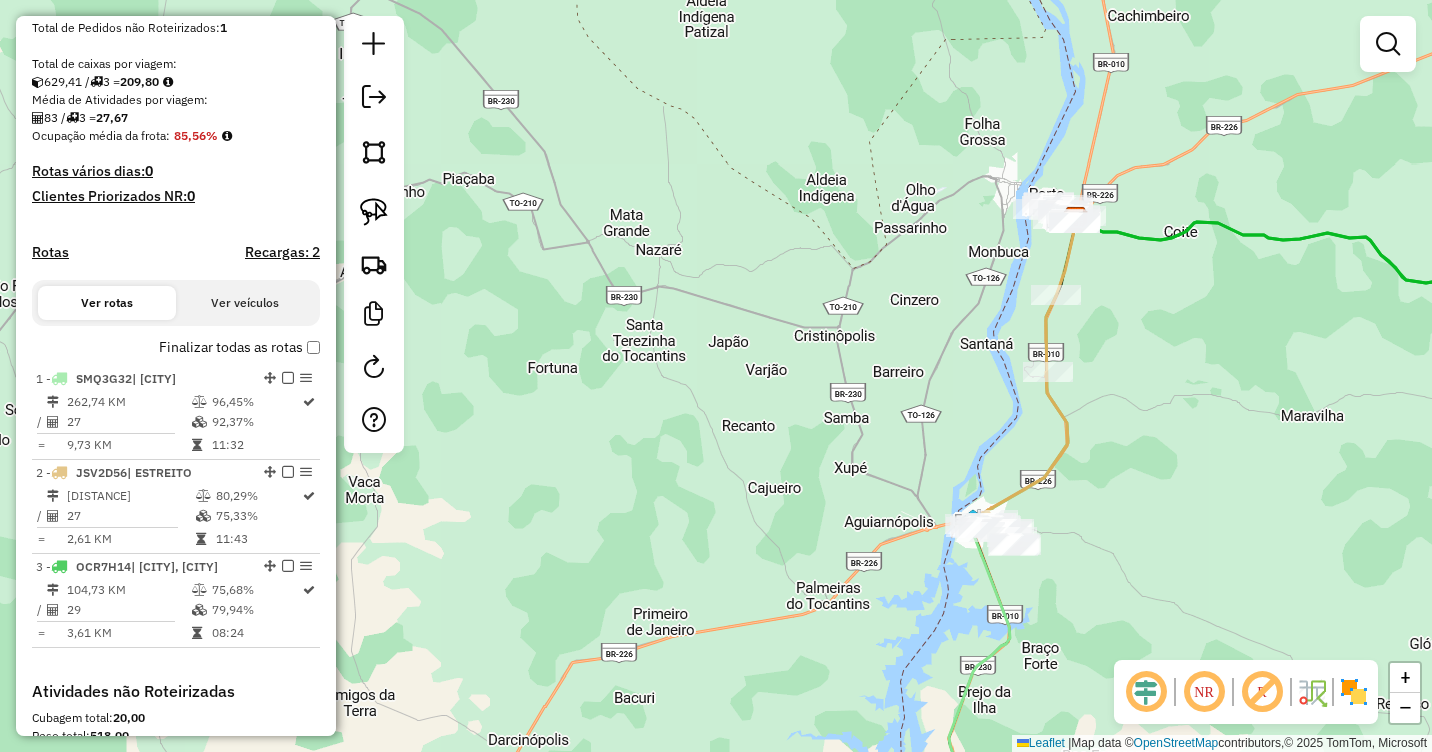 drag, startPoint x: 1079, startPoint y: 406, endPoint x: 1398, endPoint y: 341, distance: 325.5549 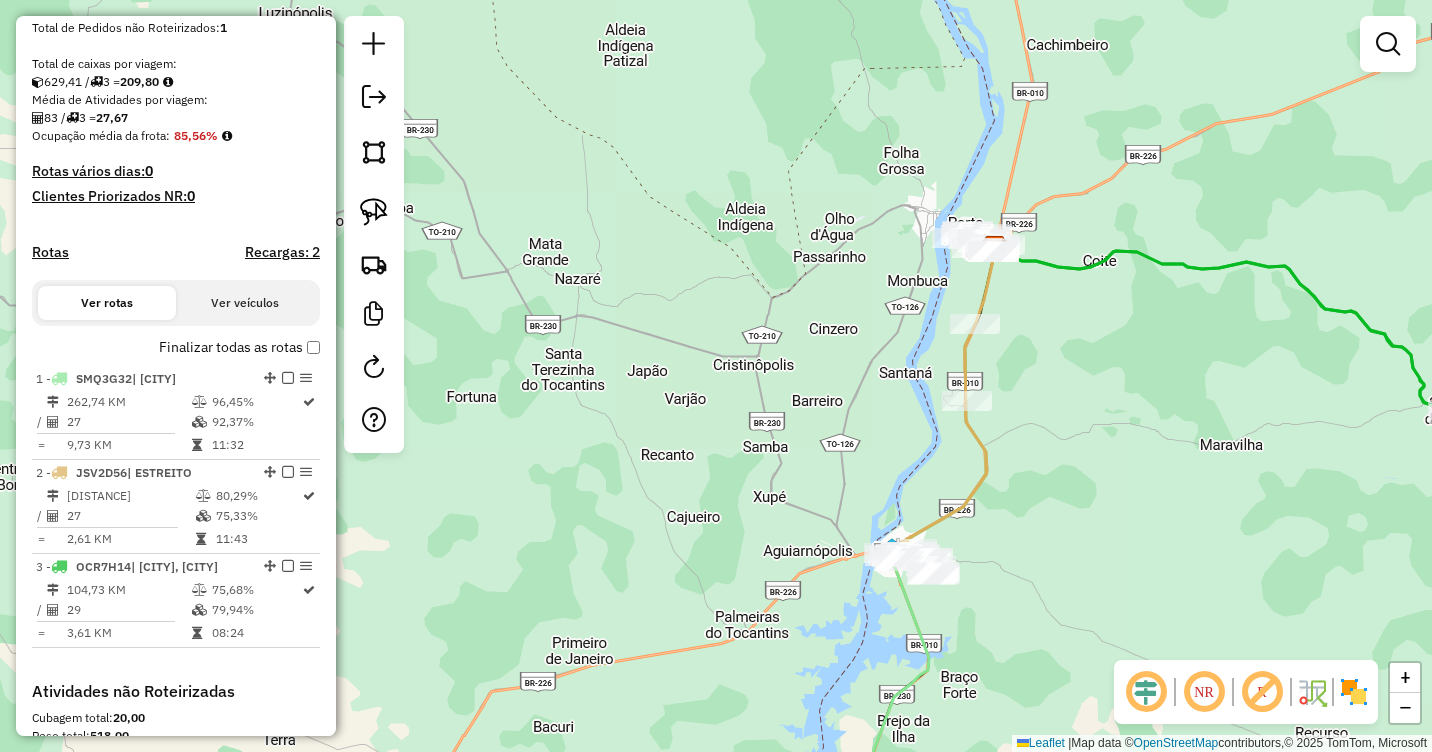 drag, startPoint x: 1238, startPoint y: 312, endPoint x: 1143, endPoint y: 344, distance: 100.2447 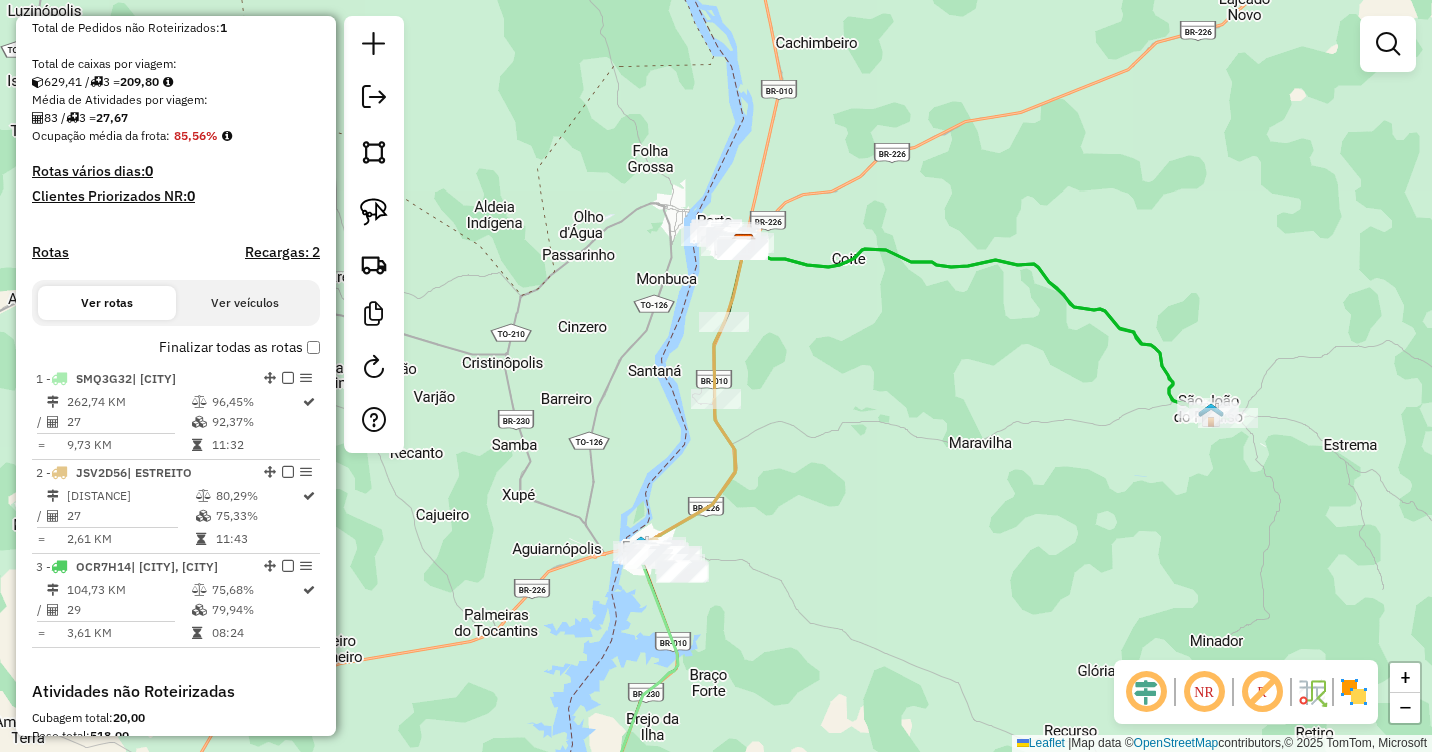 drag, startPoint x: 1262, startPoint y: 391, endPoint x: 1038, endPoint y: 391, distance: 224 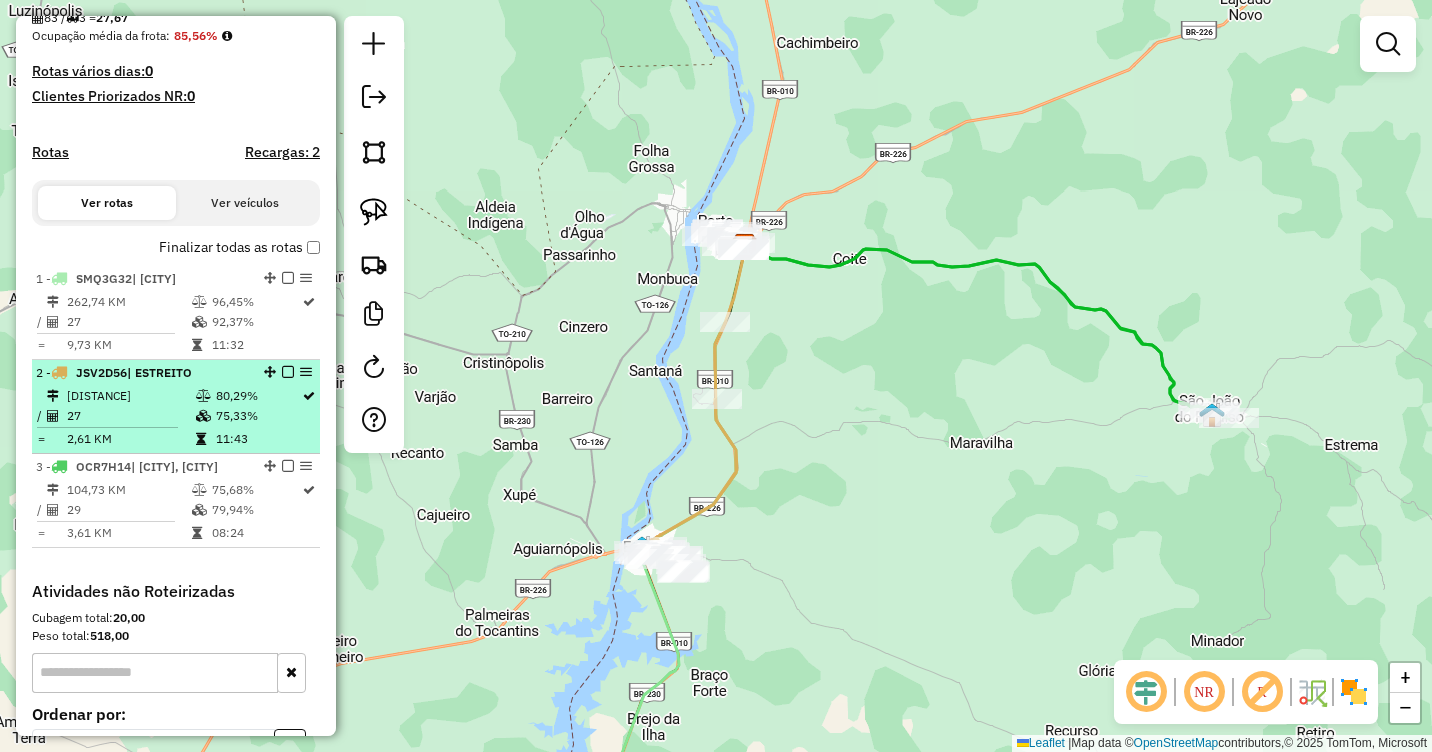 scroll, scrollTop: 0, scrollLeft: 0, axis: both 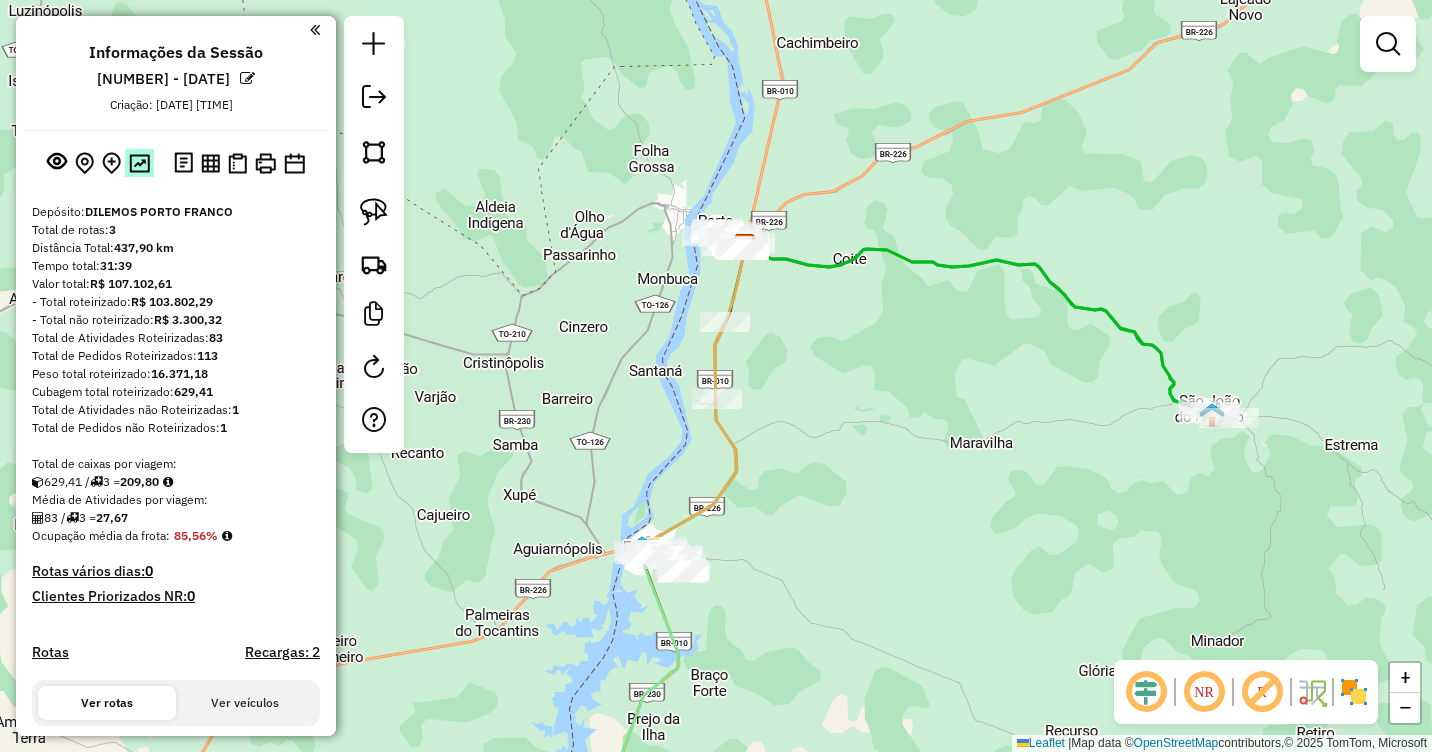 click at bounding box center [139, 163] 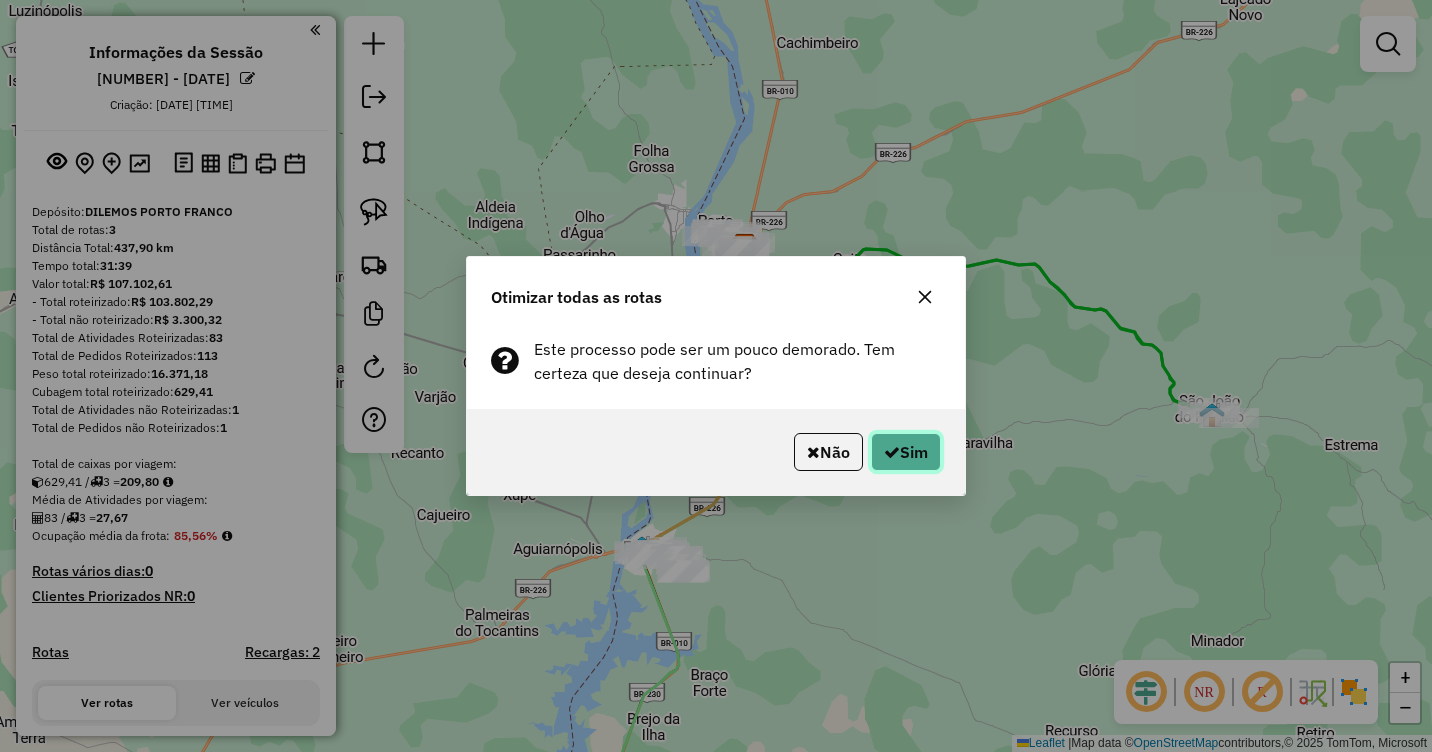 click on "Sim" 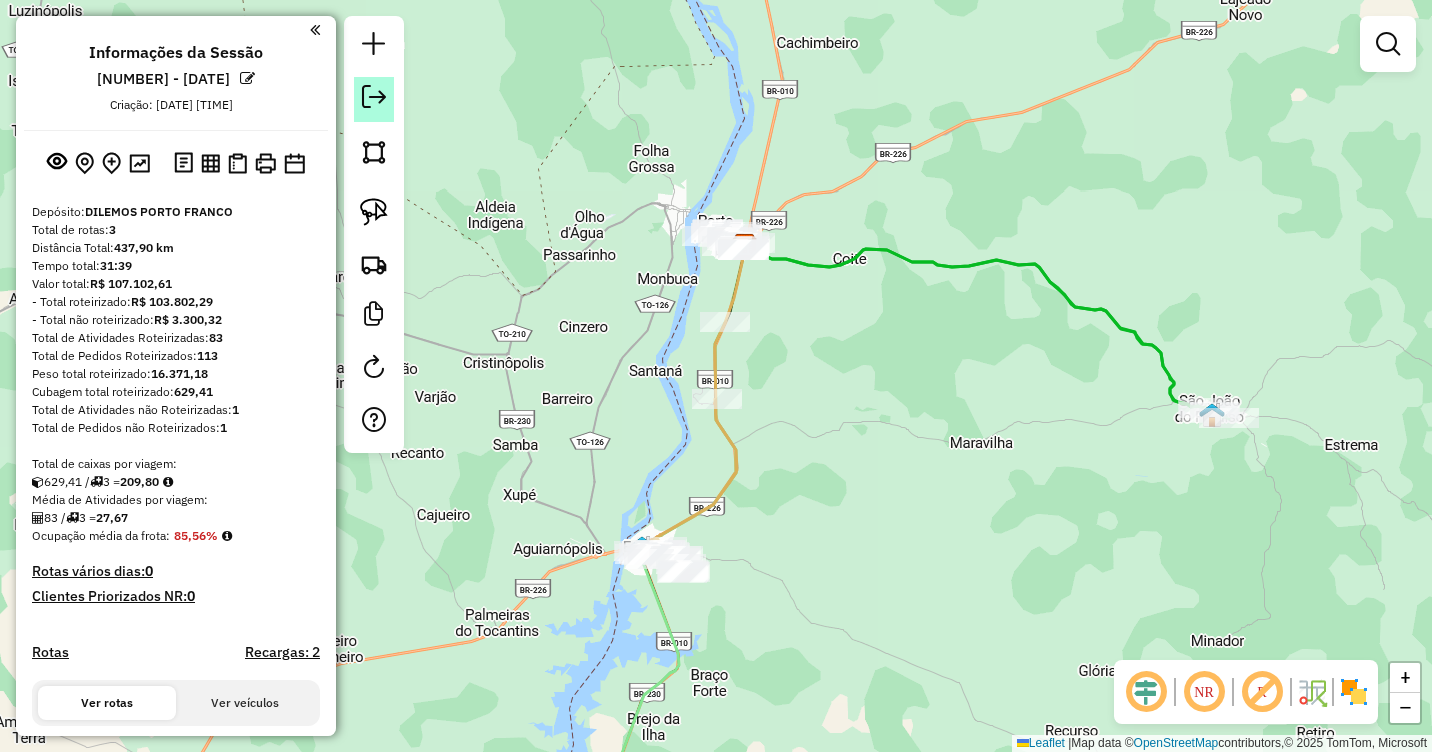 click 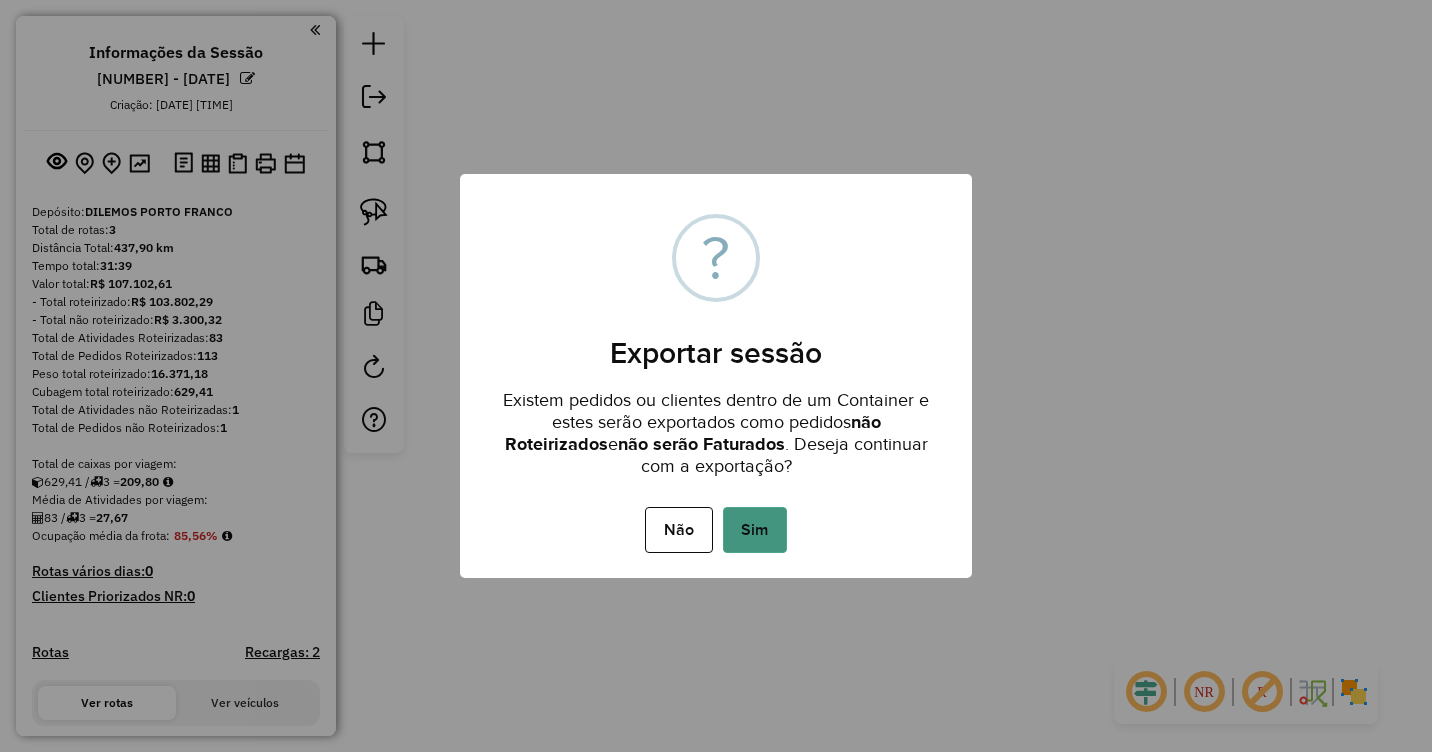 click on "Sim" at bounding box center [755, 530] 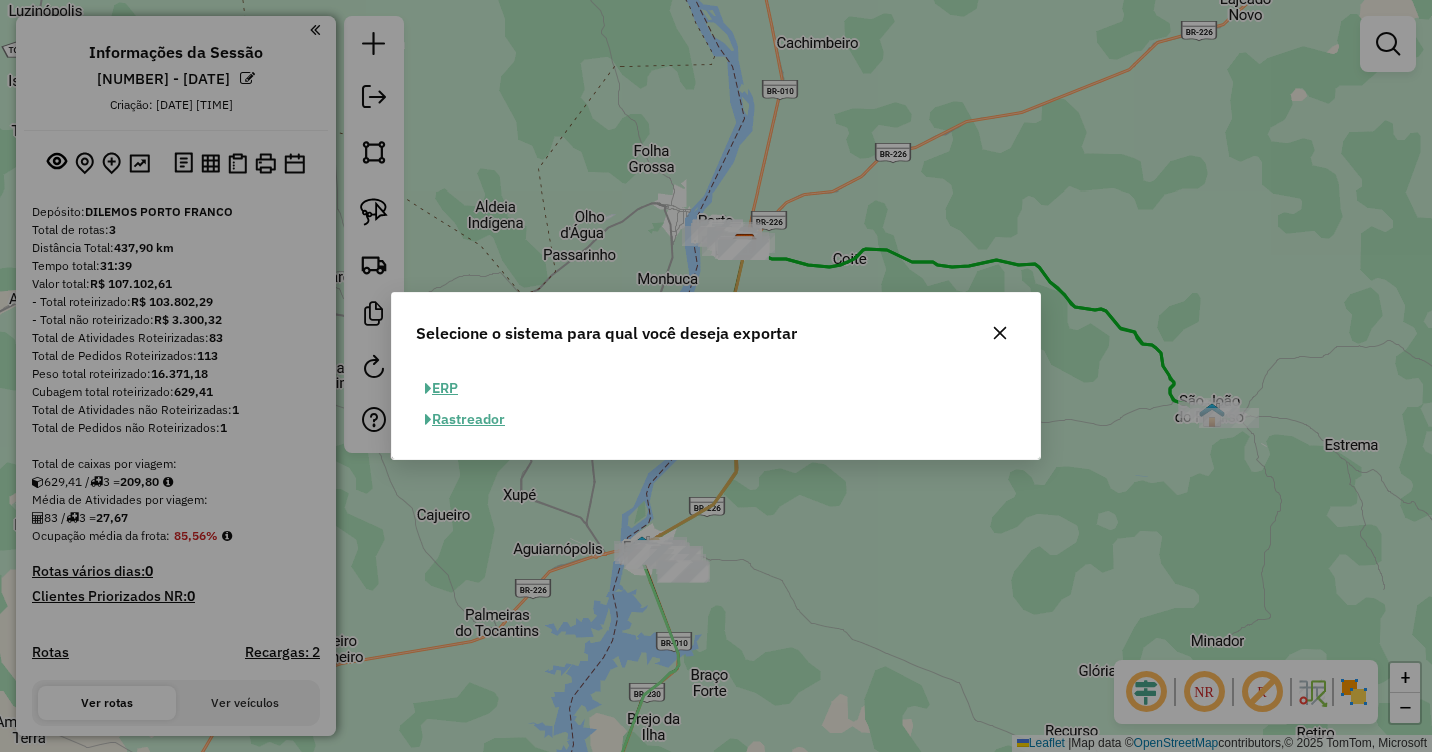 click on "ERP" 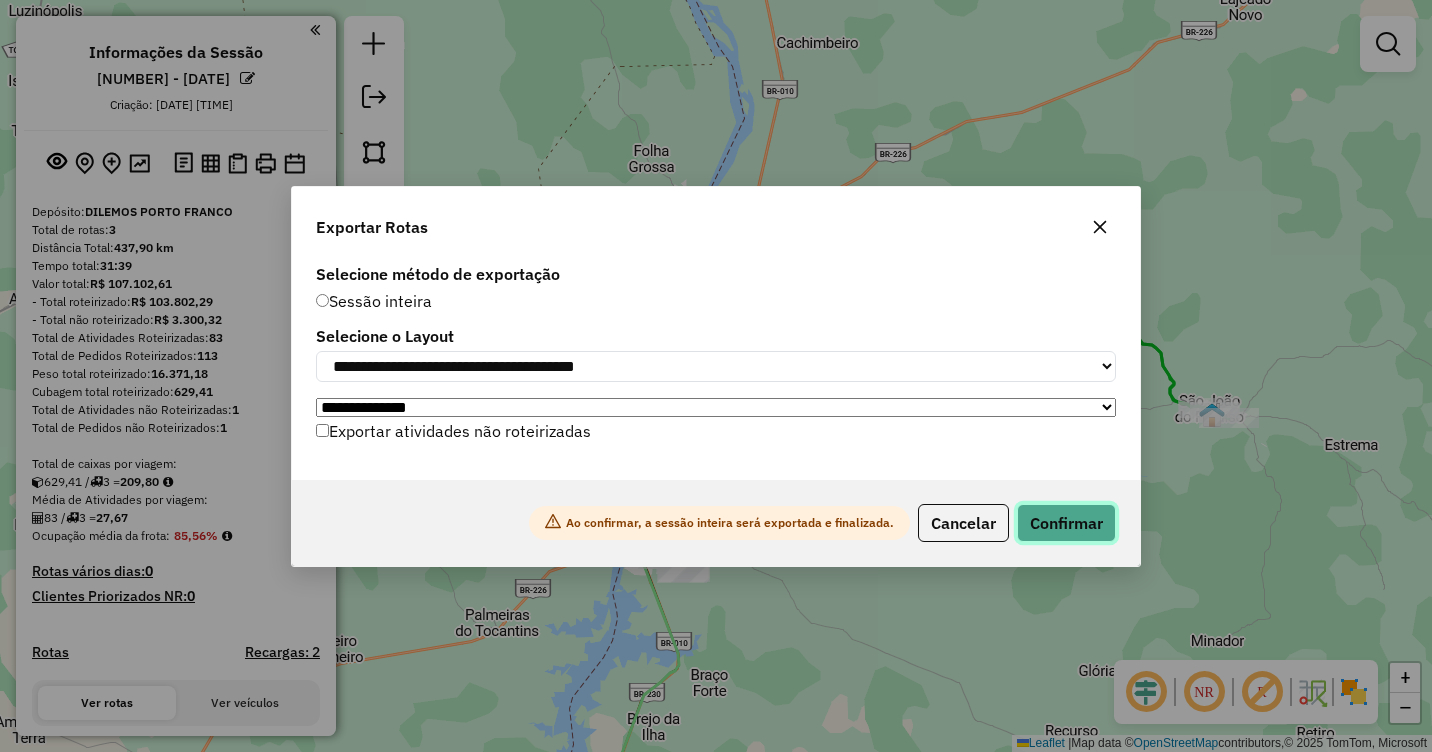 click on "Confirmar" 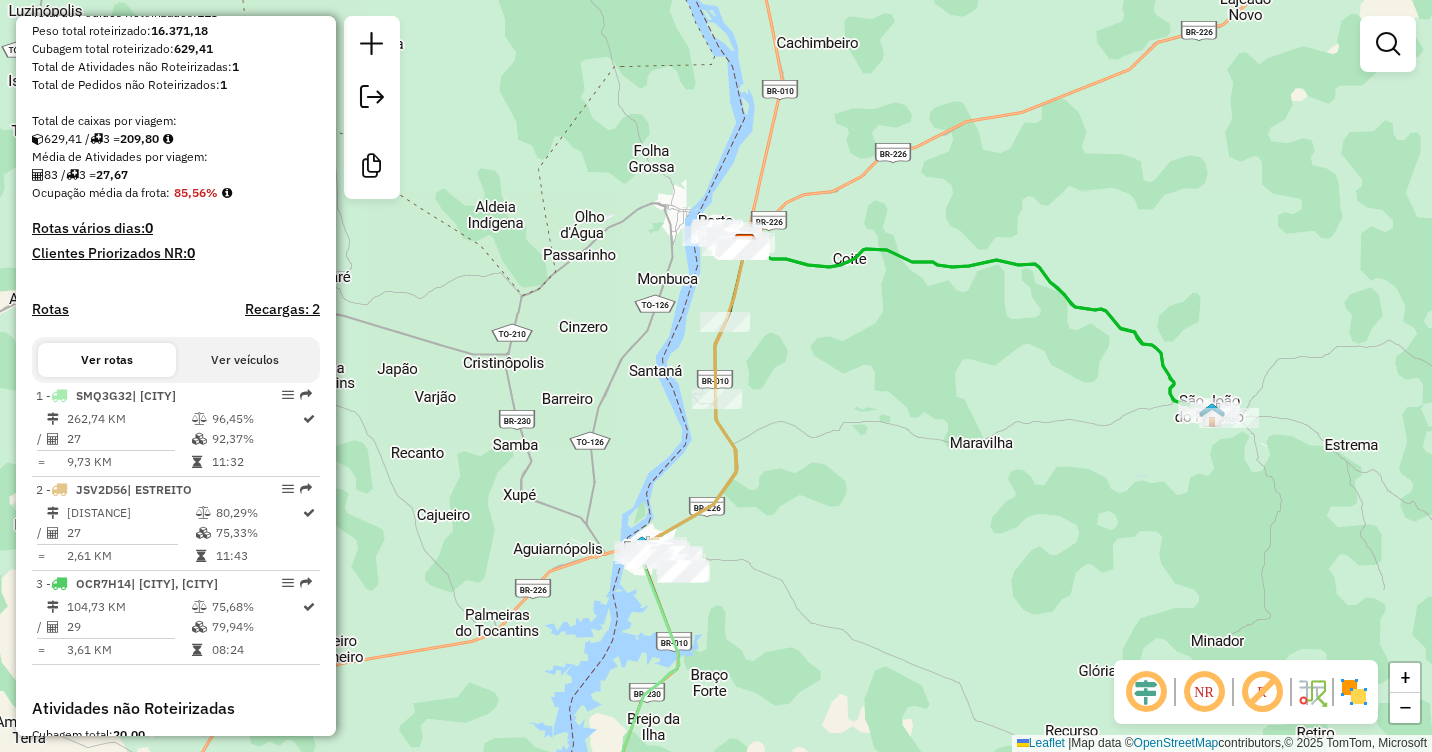 scroll, scrollTop: 400, scrollLeft: 0, axis: vertical 